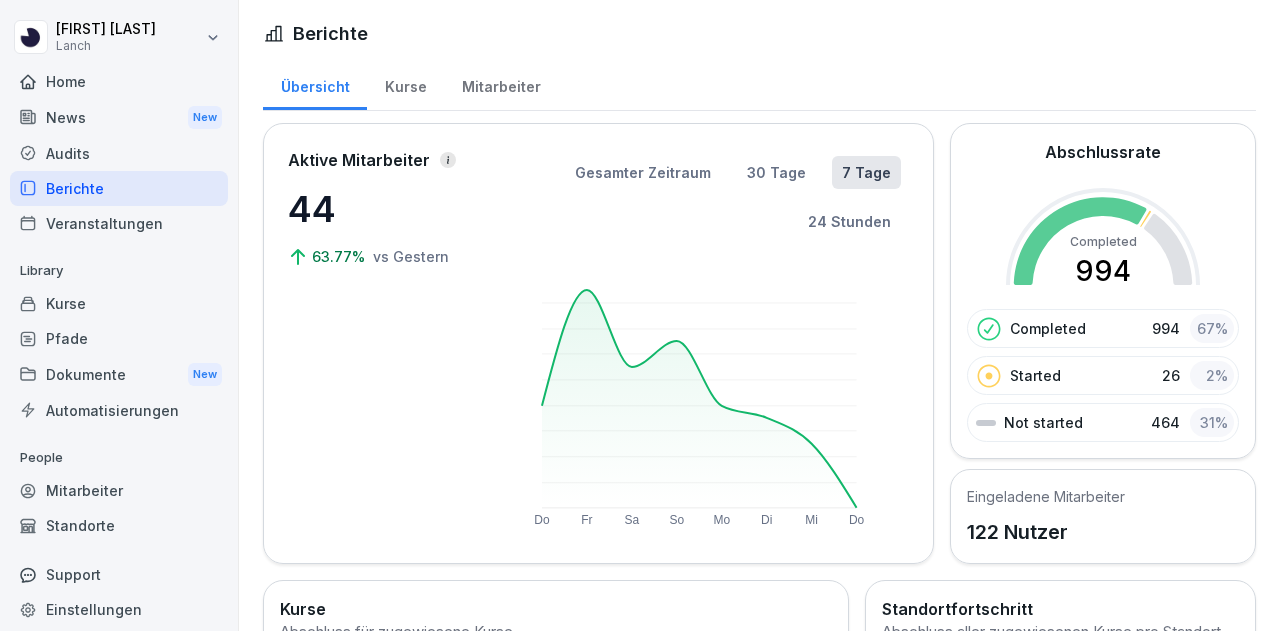 scroll, scrollTop: 0, scrollLeft: 0, axis: both 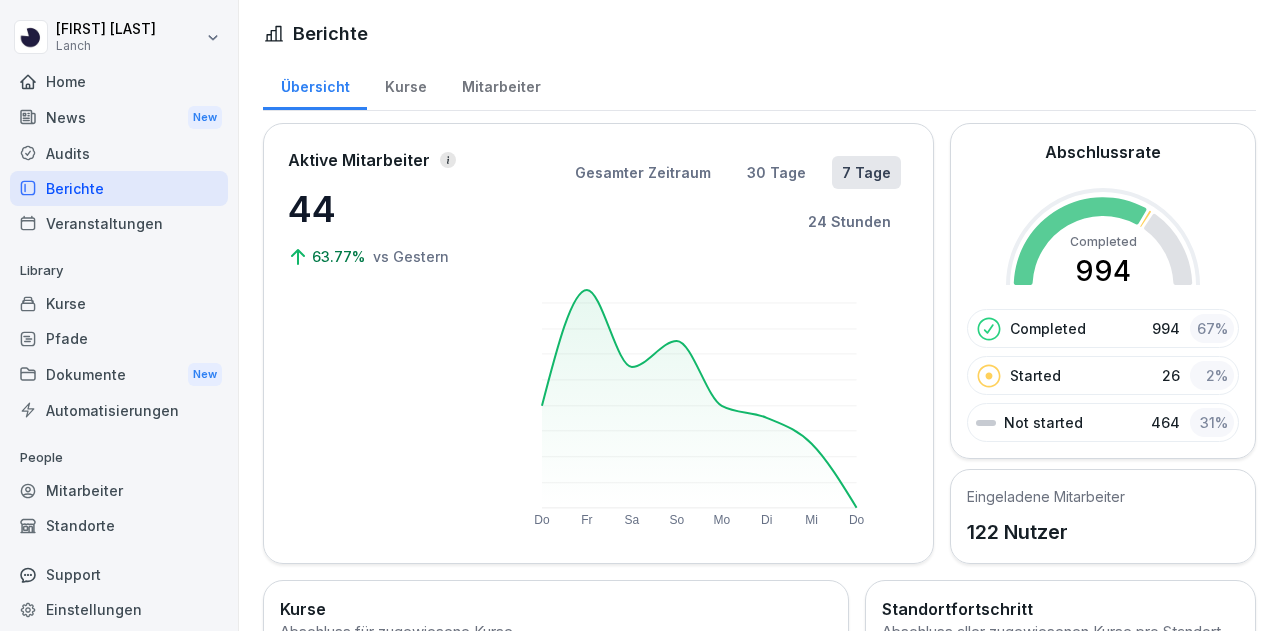 click on "Kurse" at bounding box center (119, 303) 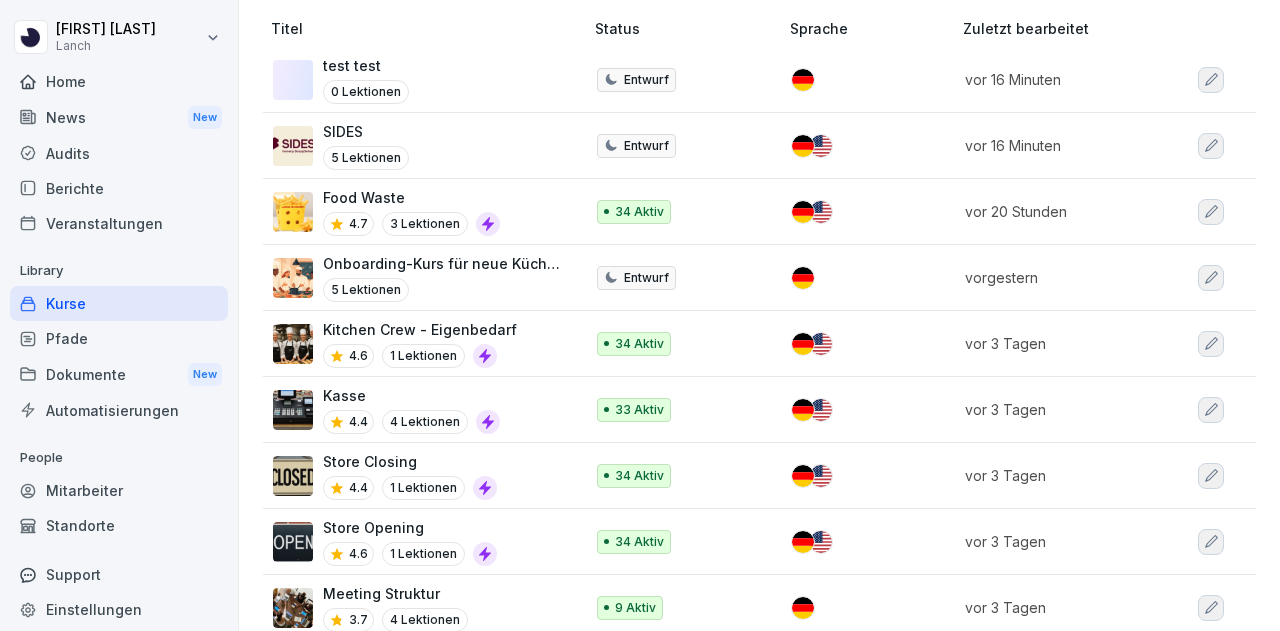 scroll, scrollTop: 248, scrollLeft: 0, axis: vertical 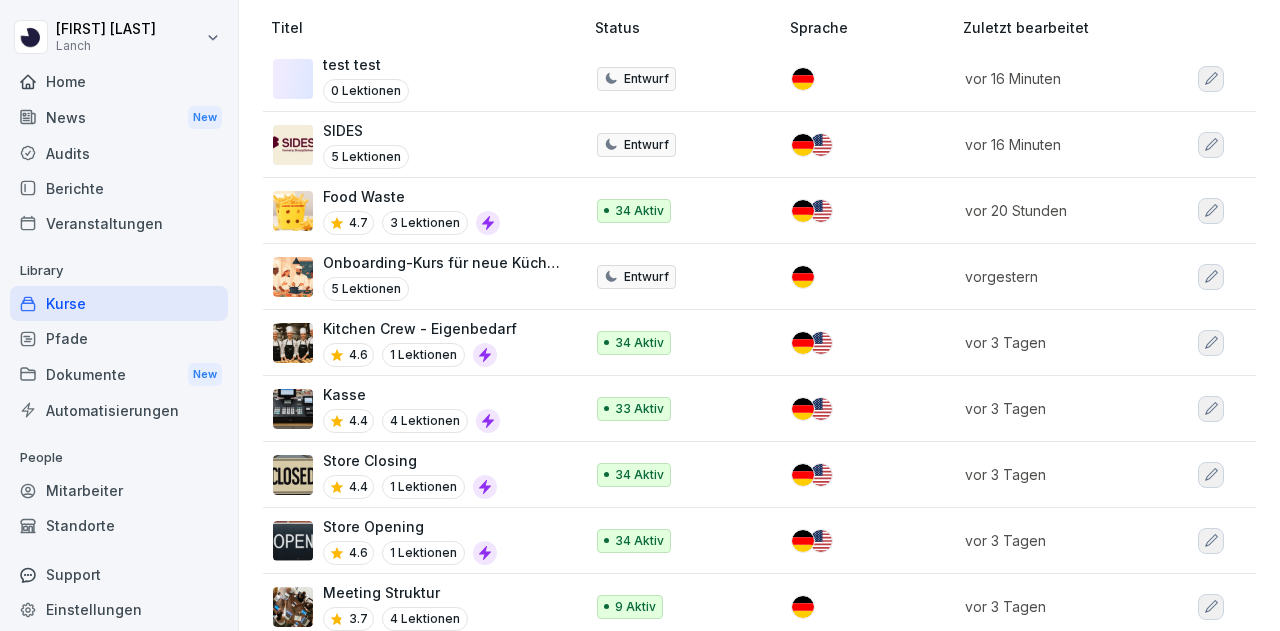 click on "Kasse" at bounding box center [411, 394] 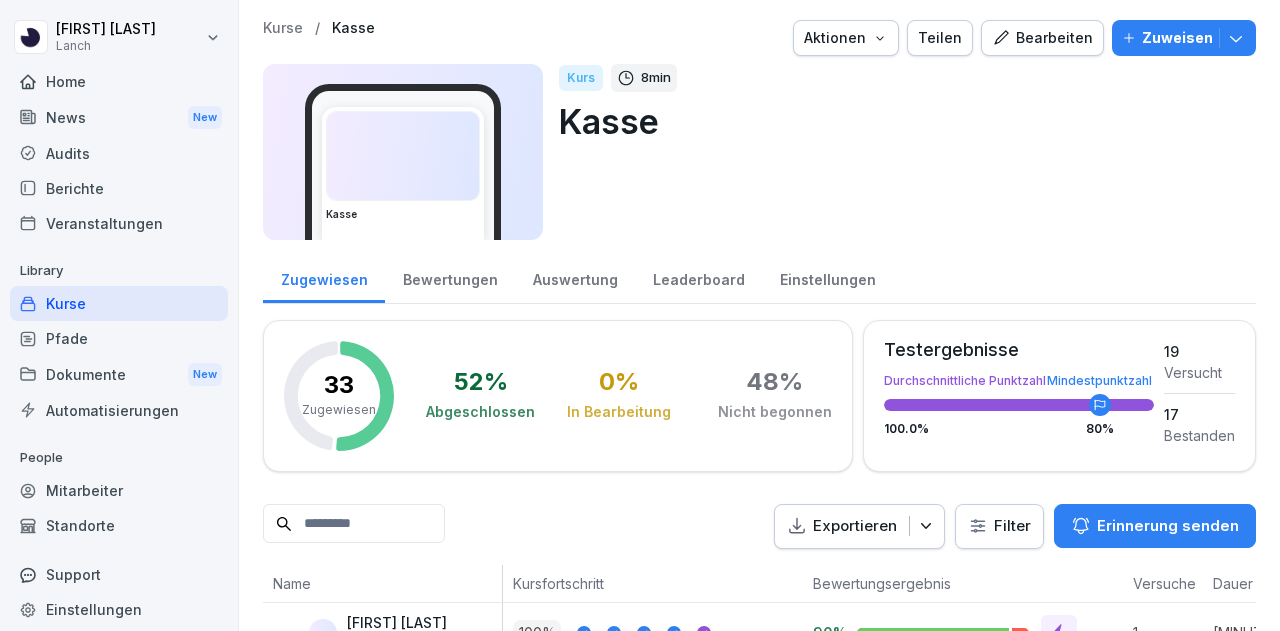 scroll, scrollTop: 0, scrollLeft: 0, axis: both 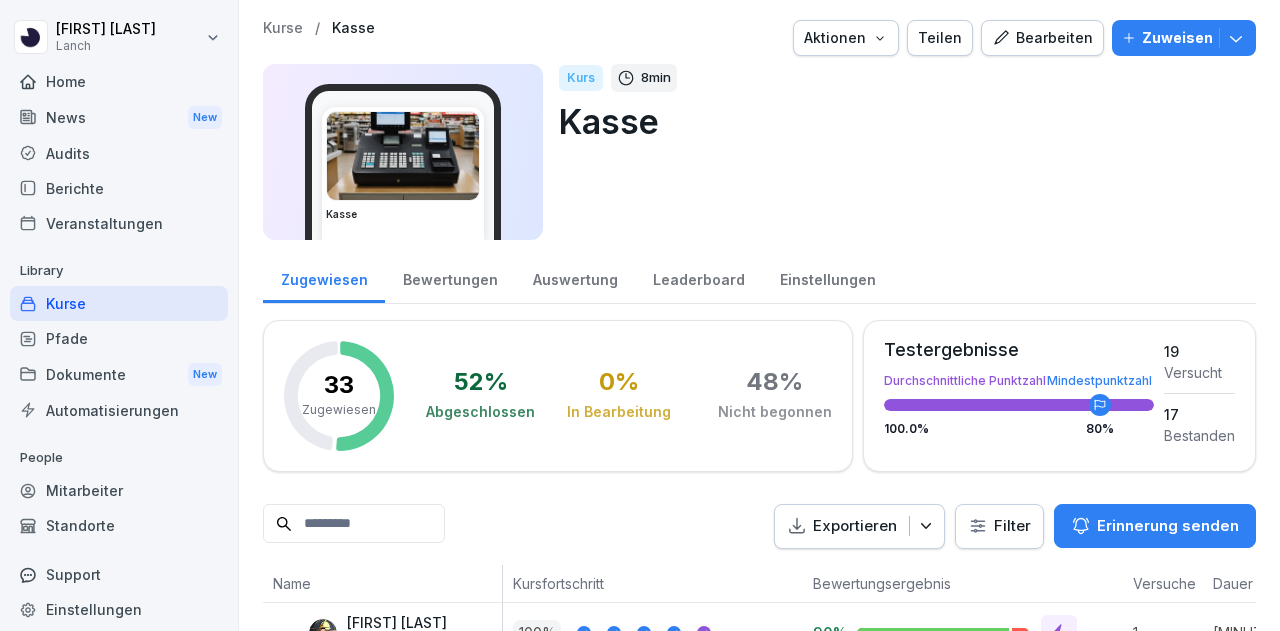 click on "Bearbeiten" at bounding box center [1042, 38] 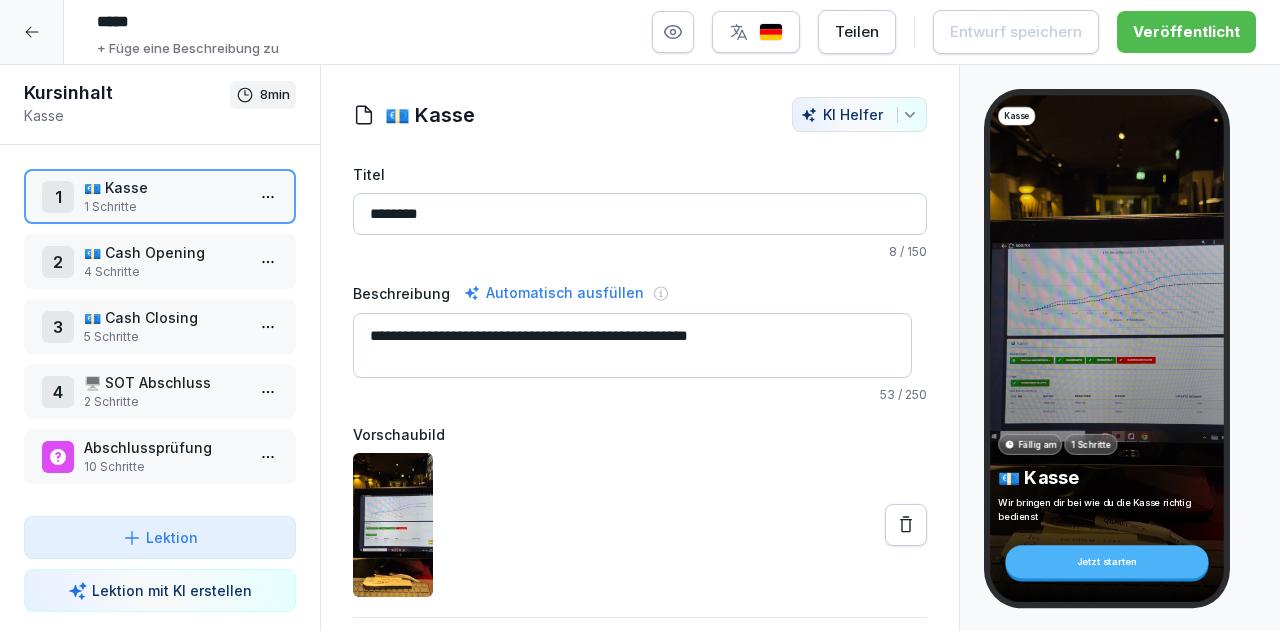 scroll, scrollTop: 63, scrollLeft: 0, axis: vertical 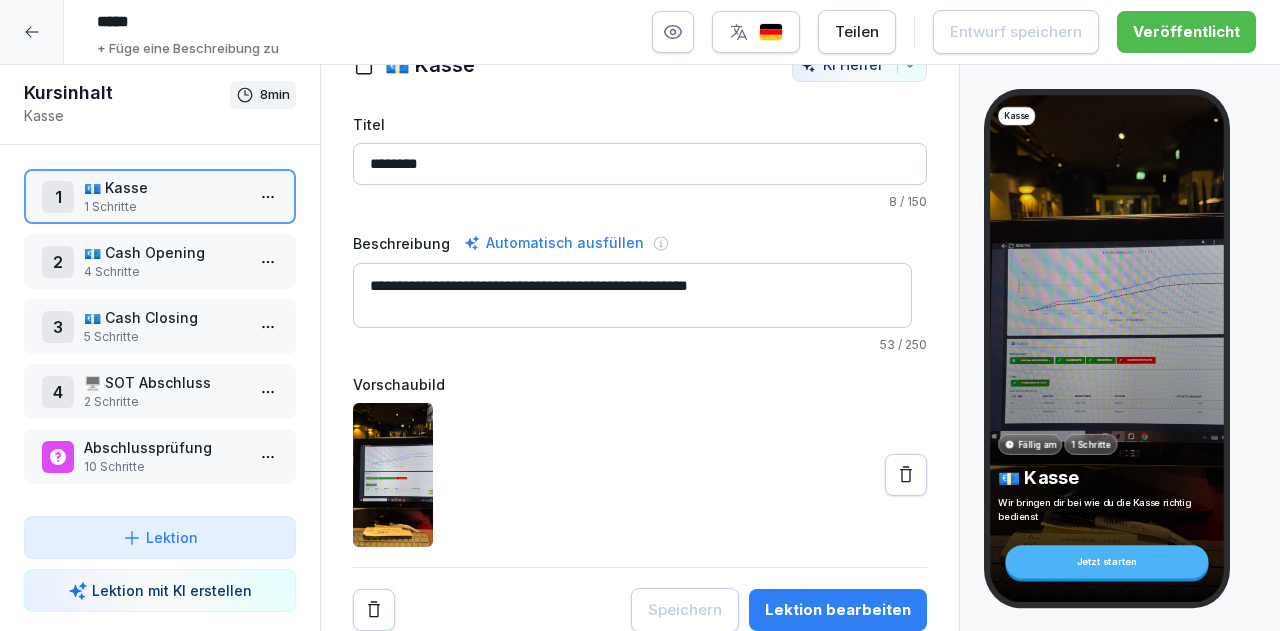 click on "4 Schritte" at bounding box center (164, 272) 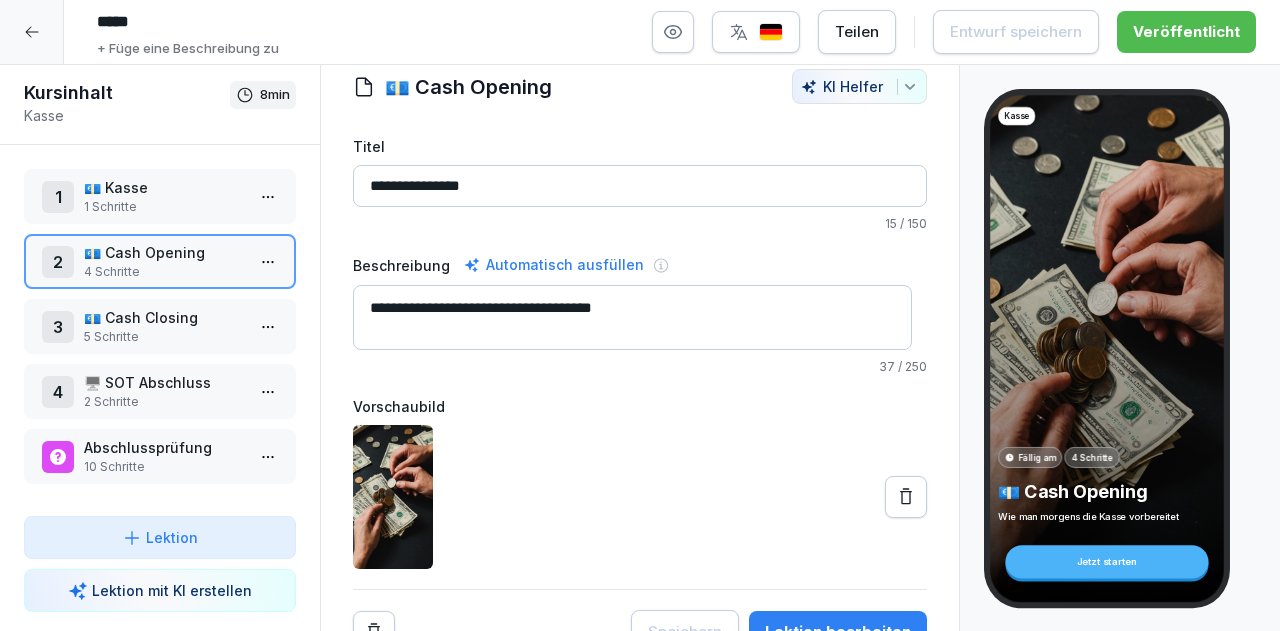 scroll, scrollTop: 26, scrollLeft: 0, axis: vertical 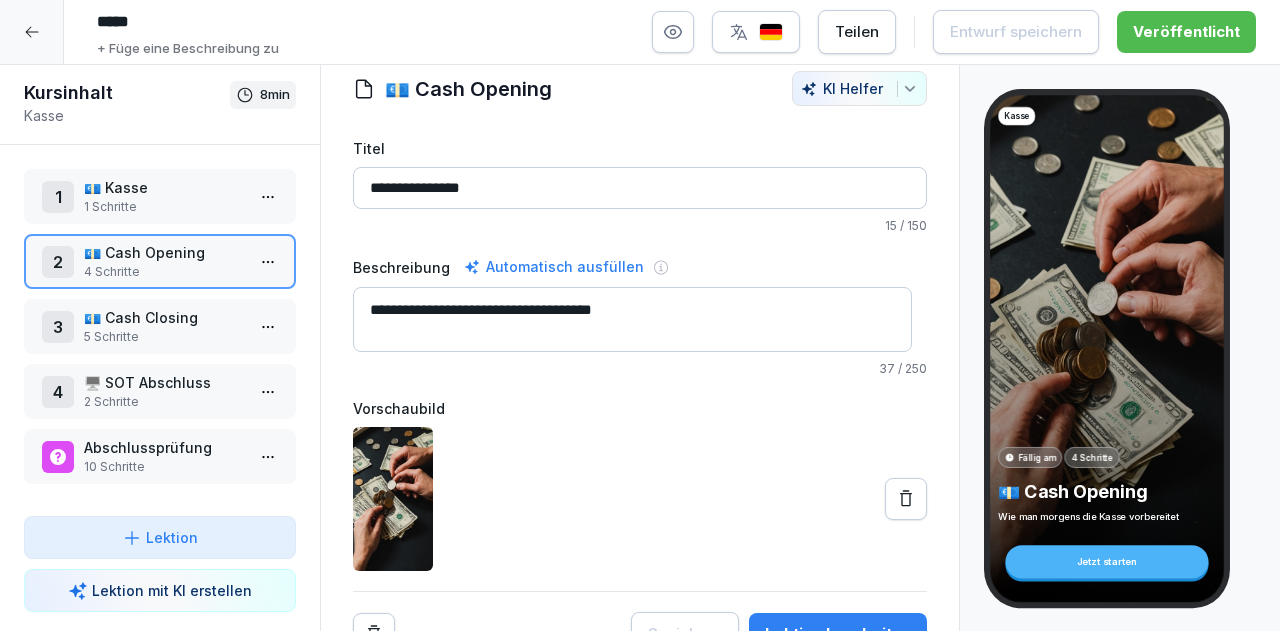 click on "5 Schritte" at bounding box center (164, 337) 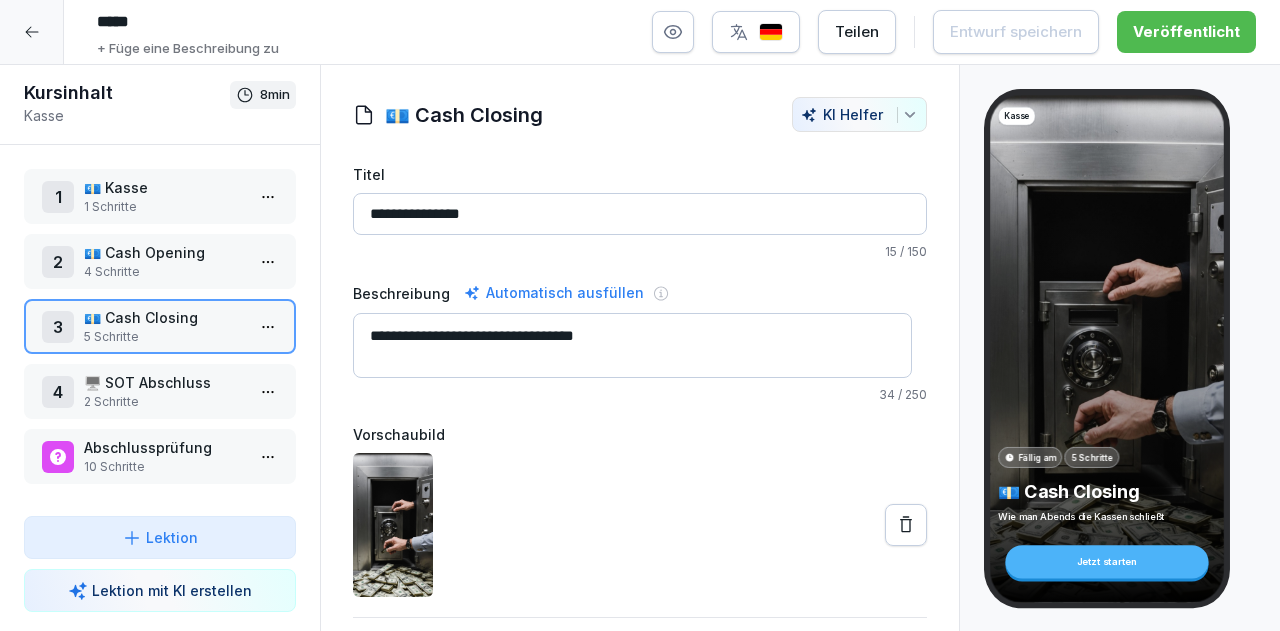 scroll, scrollTop: 63, scrollLeft: 0, axis: vertical 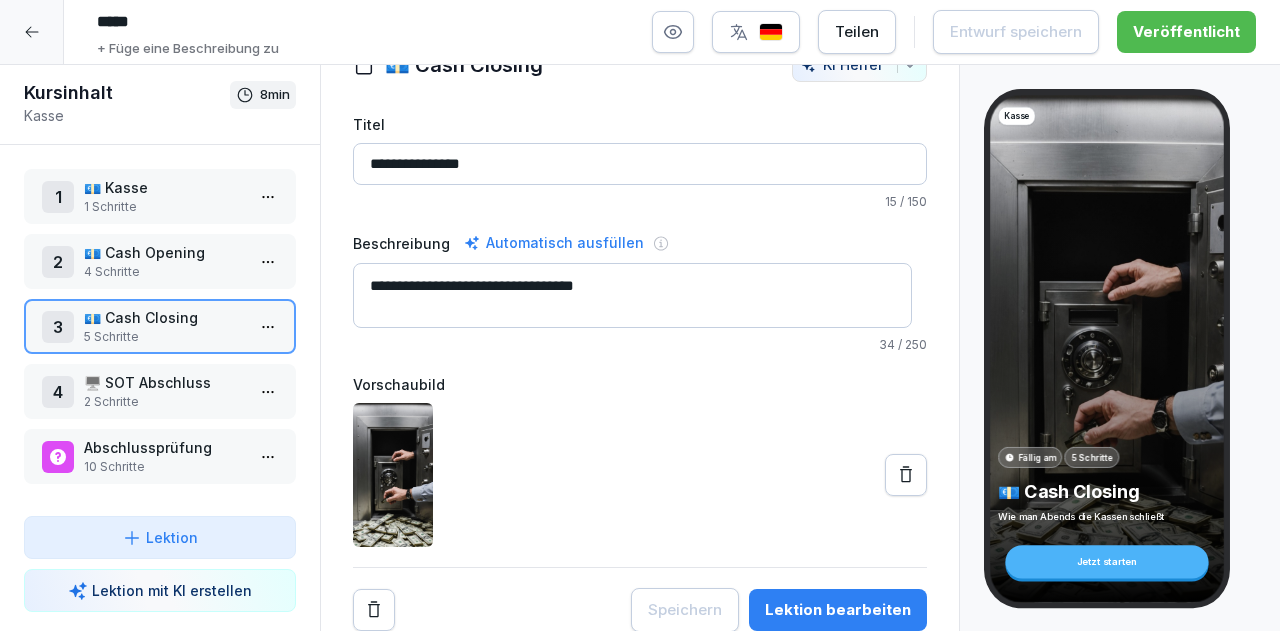 click on "🖥️ SOT Abschluss" at bounding box center (164, 382) 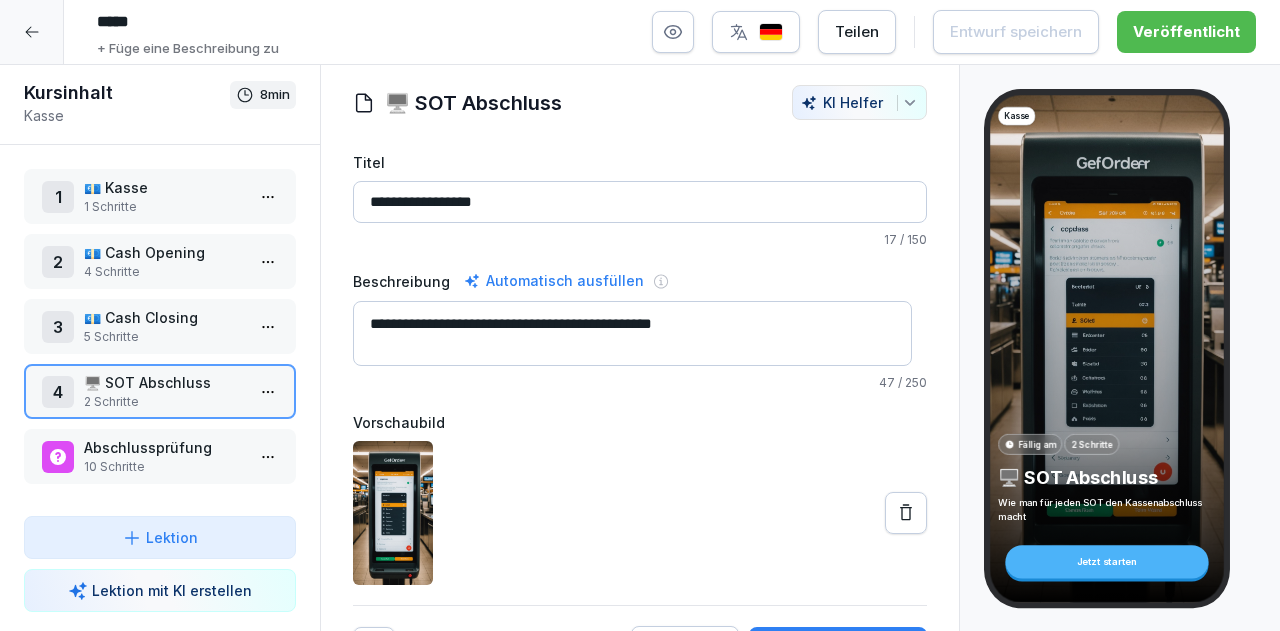 scroll, scrollTop: 0, scrollLeft: 0, axis: both 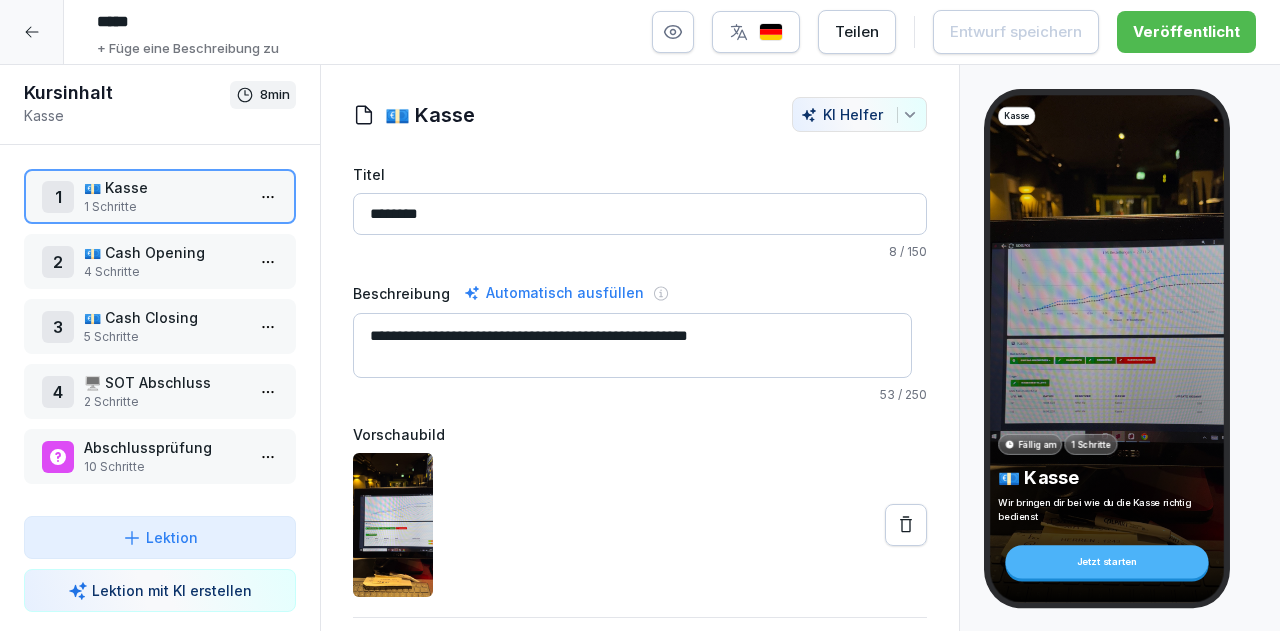 drag, startPoint x: 211, startPoint y: 185, endPoint x: 409, endPoint y: 78, distance: 225.06221 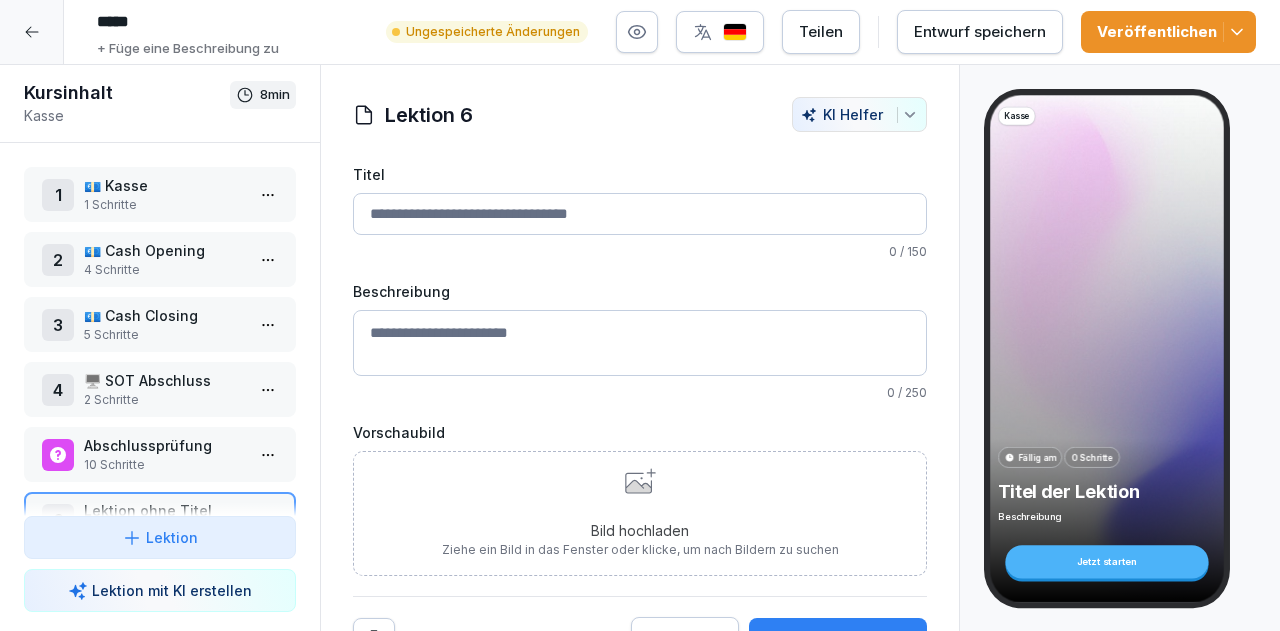 scroll, scrollTop: 68, scrollLeft: 0, axis: vertical 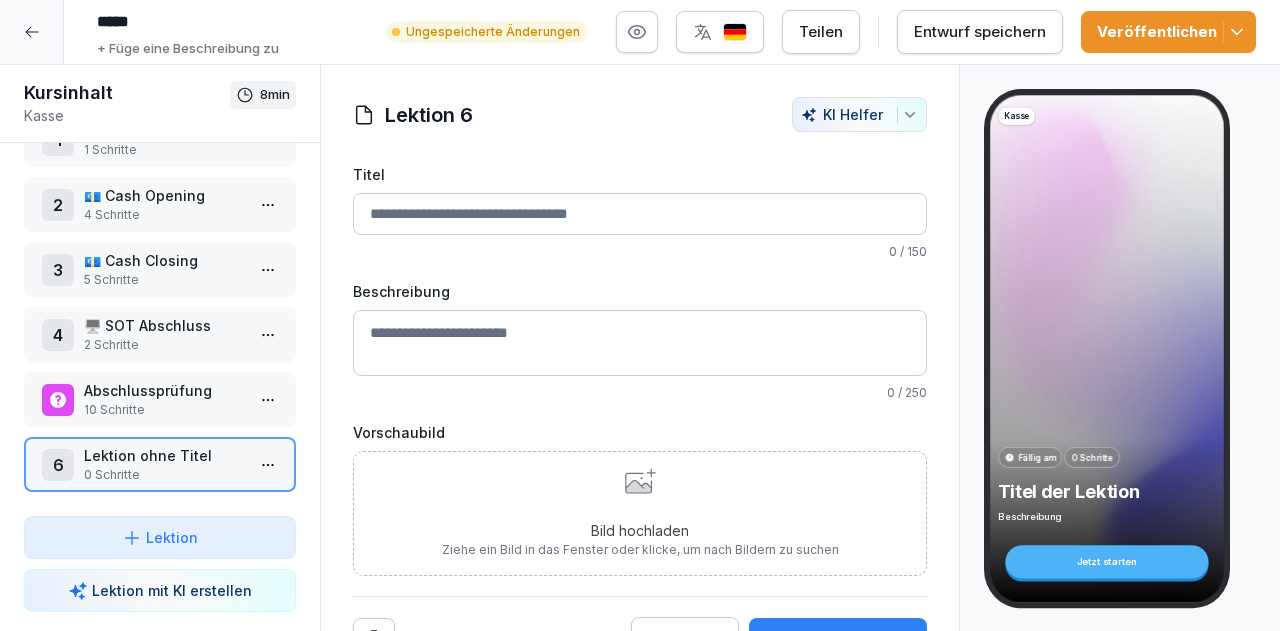 click on "***** + Füge eine Beschreibung zu Ungespeicherte Änderungen Teilen Entwurf speichern Veröffentlichen Kursinhalt Kasse 8  min 1 💶 Kasse 1 Schritte 2 💶 Cash Opening 4 Schritte 3 💶 Cash Closing 5 Schritte 4 🖥️ SOT Abschluss 2 Schritte Abschlussprüfung 10 Schritte 6 Lektion ohne Titel 0 Schritte
To pick up a draggable item, press the space bar.
While dragging, use the arrow keys to move the item.
Press space again to drop the item in its new position, or press escape to cancel.
Draggable item un63t10ettyp29pqpaev9s5h was dropped over droppable area un63t10ettyp29pqpaev9s5h Lektion Lektion mit KI erstellen
To pick up a draggable item, press the space bar.
While dragging, use the arrow keys to move the item.
Press space again to drop the item in its new position, or press escape to cancel.
Schritt hinzufügen Lektion 6 KI Helfer Titel 0   / 150 Beschreibung 0   / 250 Vorschaubild Bild hochladen Ziehe ein Bild in das Fenster oder klicke, um nach Bildern zu suchen" at bounding box center (640, 315) 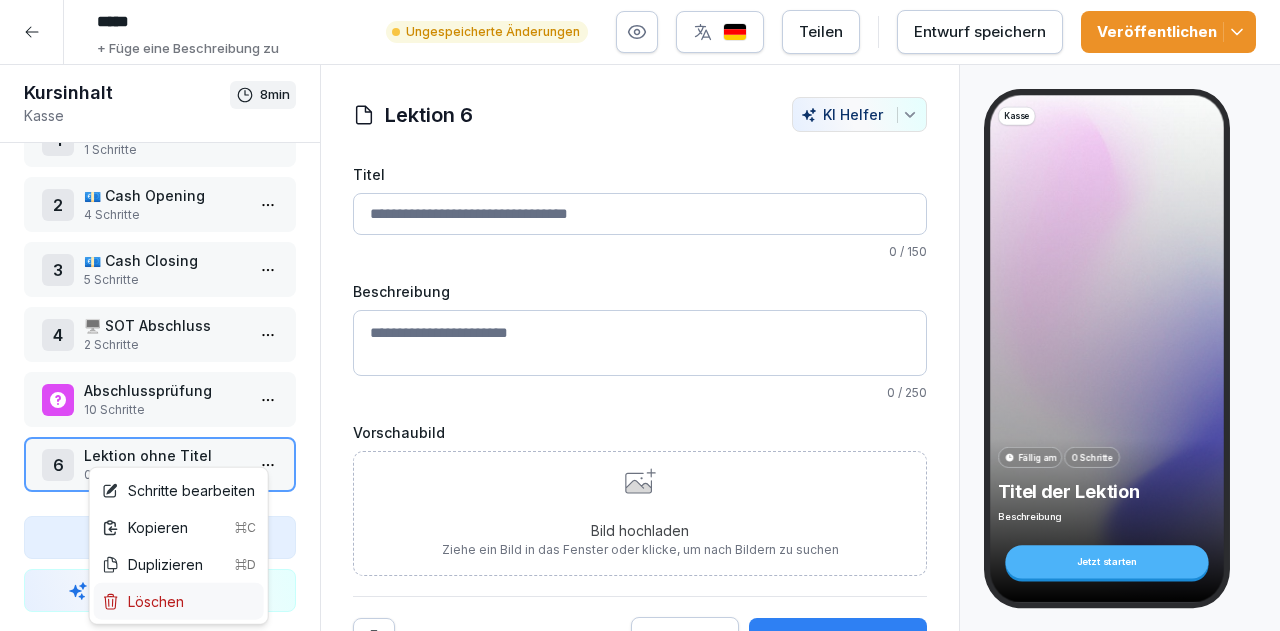 click on "Löschen" at bounding box center [143, 601] 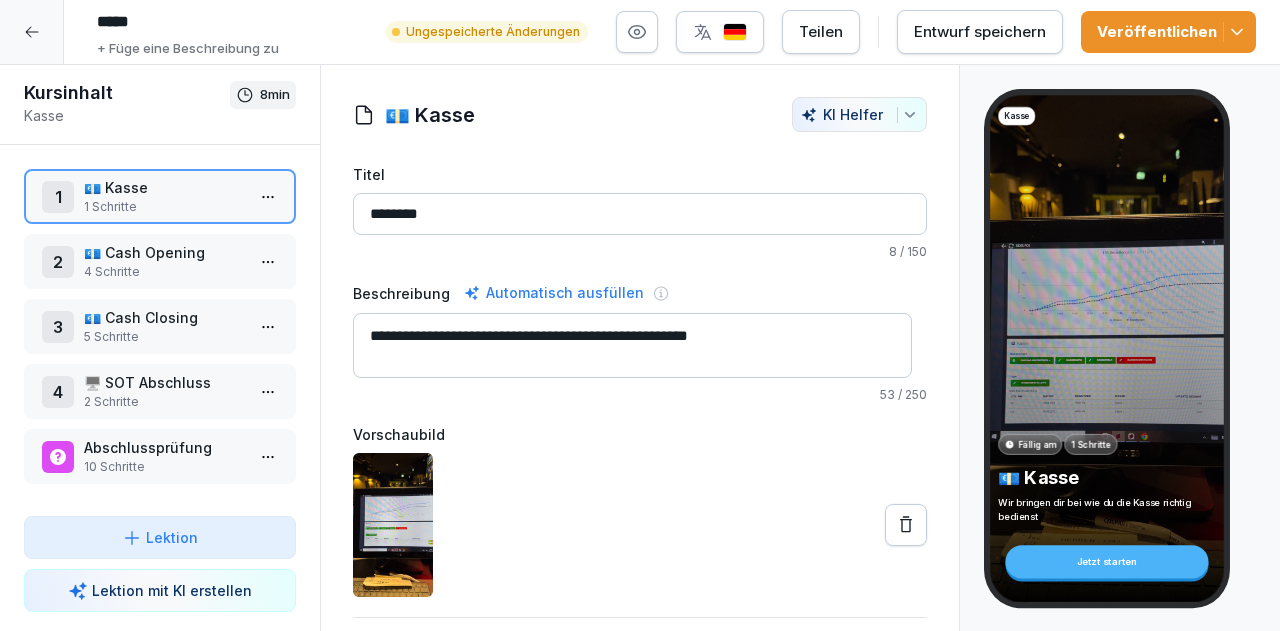 click on "Abschlussprüfung" at bounding box center [164, 447] 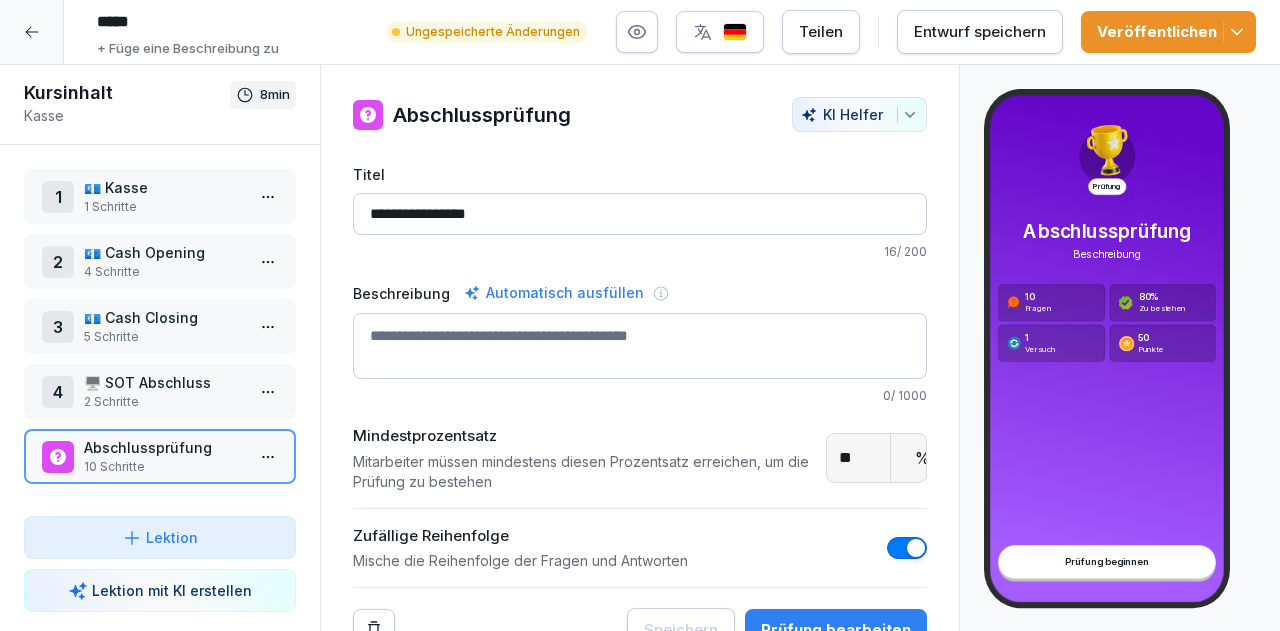 click on "***** + Füge eine Beschreibung zu Ungespeicherte Änderungen Teilen Entwurf speichern Veröffentlichen Kursinhalt Kasse 8  min 1 💶 Kasse 1 Schritte 2 💶 Cash Opening 4 Schritte 3 💶 Cash Closing 5 Schritte 4 🖥️ SOT Abschluss 2 Schritte Abschlussprüfung 10 Schritte
To pick up a draggable item, press the space bar.
While dragging, use the arrow keys to move the item.
Press space again to drop the item in its new position, or press escape to cancel.
Draggable item ill9cvdnmar4mbh9i6hvkt6a was dropped over droppable area ill9cvdnmar4mbh9i6hvkt6a Lektion Lektion mit KI erstellen Abschlussprüfung 💵 Ein strukturierter Umgang mit der Kasse sorgt für Sicherheit und Effizienz. Richtig oder Falsch 🔒 Was ist der erste Schritt bei der Kassenöffnung? Single-Choice Frage 🔒 Was sind die Schritte zur Vorbereitung der Kasse am Morgen? Wähle alle zutreffenden Optionen. Multiple-Choice Frage 📑 Welche Informationen müssen bei der Bargeld-Dokumentation erfasst werden? KI Helfer Titel" at bounding box center (640, 315) 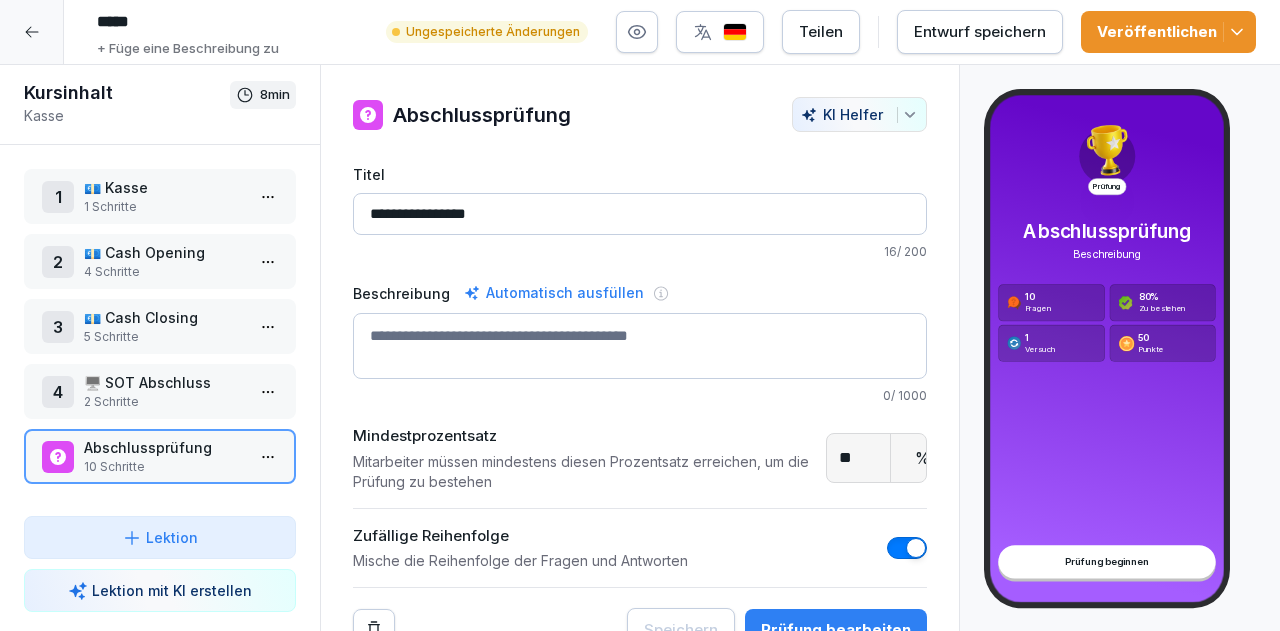 click on "***** + Füge eine Beschreibung zu Ungespeicherte Änderungen Teilen Entwurf speichern Veröffentlichen Kursinhalt Kasse 8  min 1 💶 Kasse 1 Schritte 2 💶 Cash Opening 4 Schritte 3 💶 Cash Closing 5 Schritte 4 🖥️ SOT Abschluss 2 Schritte Abschlussprüfung 10 Schritte
To pick up a draggable item, press the space bar.
While dragging, use the arrow keys to move the item.
Press space again to drop the item in its new position, or press escape to cancel.
Draggable item ill9cvdnmar4mbh9i6hvkt6a was dropped over droppable area ill9cvdnmar4mbh9i6hvkt6a Lektion Lektion mit KI erstellen Abschlussprüfung 💵 Ein strukturierter Umgang mit der Kasse sorgt für Sicherheit und Effizienz. Richtig oder Falsch 🔒 Was ist der erste Schritt bei der Kassenöffnung? Single-Choice Frage 🔒 Was sind die Schritte zur Vorbereitung der Kasse am Morgen? Wähle alle zutreffenden Optionen. Multiple-Choice Frage 📑 Welche Informationen müssen bei der Bargeld-Dokumentation erfasst werden? KI Helfer Titel" at bounding box center (640, 315) 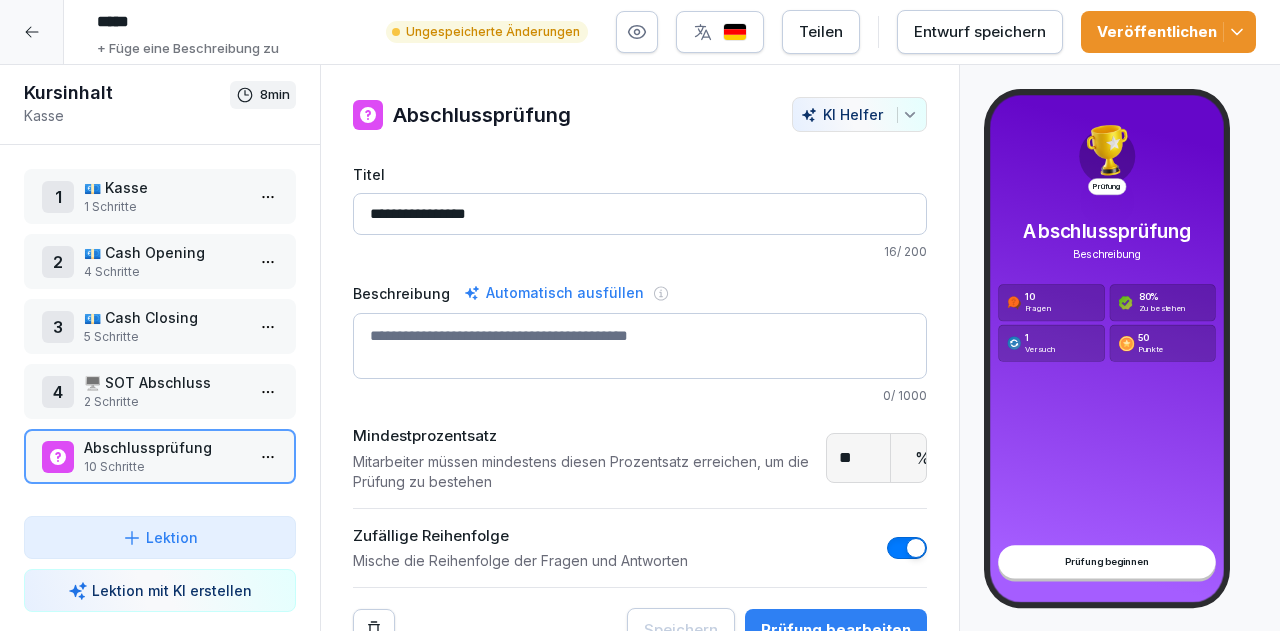 scroll, scrollTop: 4, scrollLeft: 0, axis: vertical 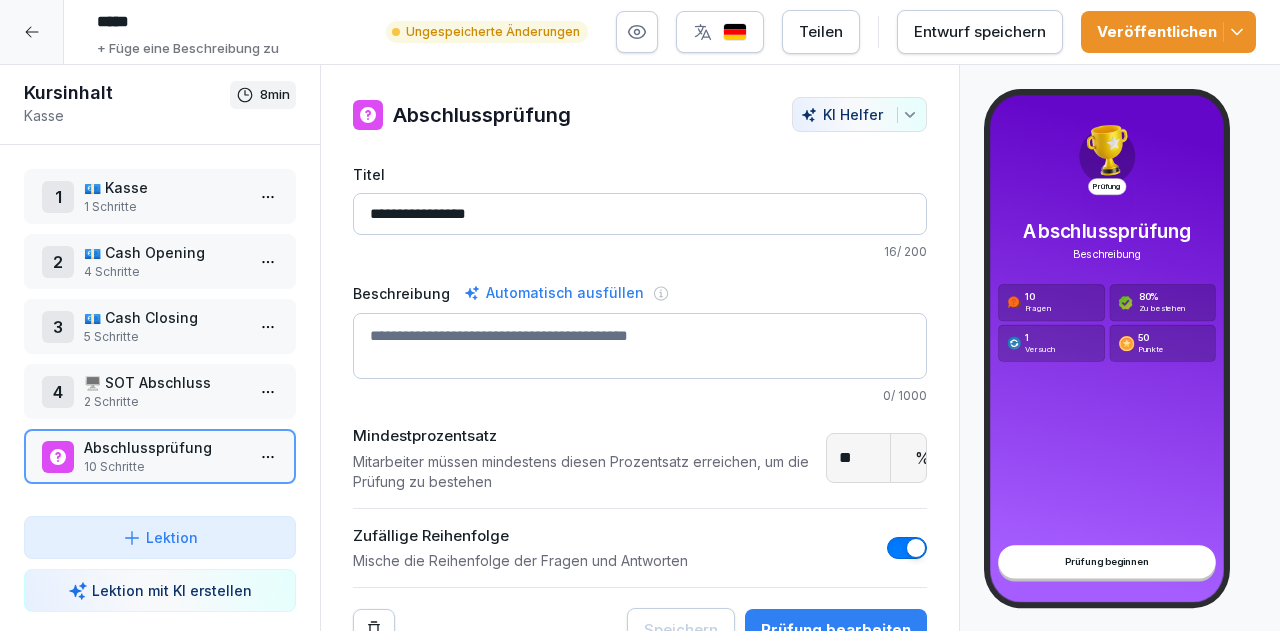 click on "🖥️ SOT Abschluss" at bounding box center [164, 382] 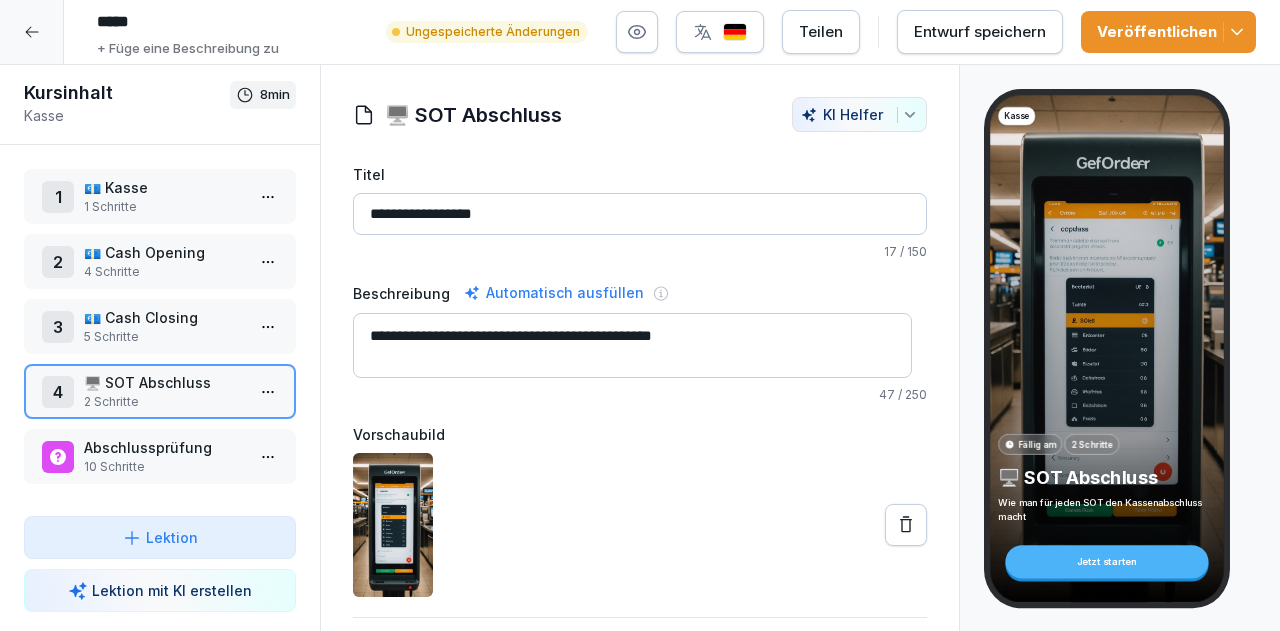 click on "10 Schritte" at bounding box center [164, 467] 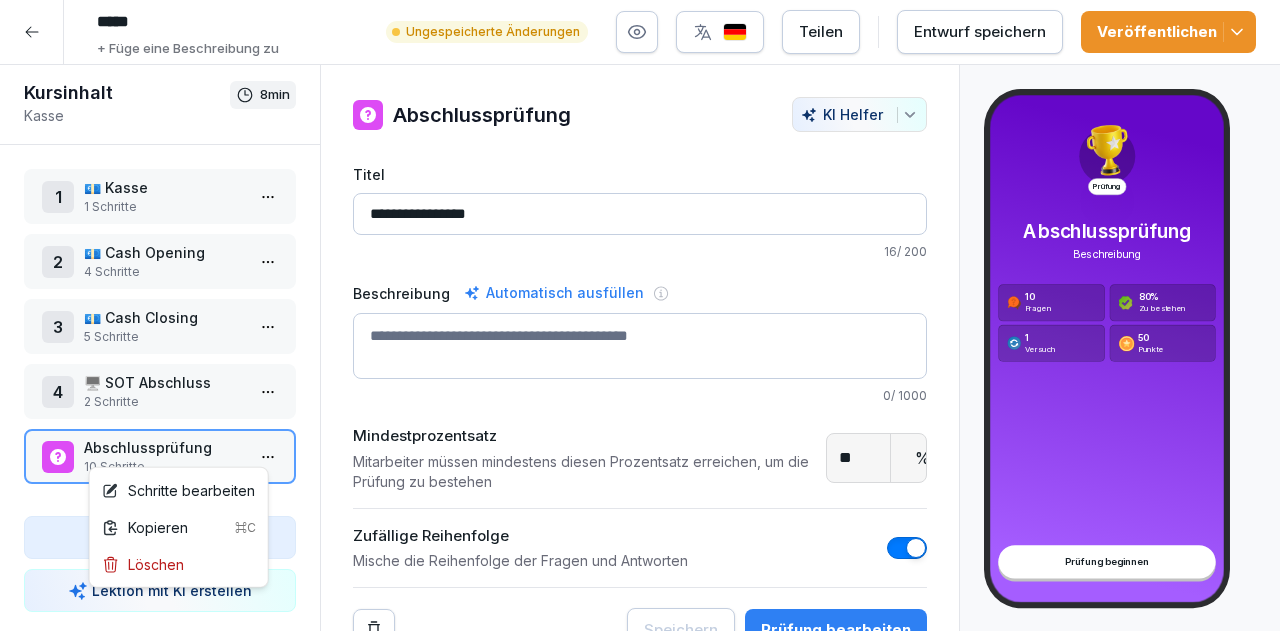 click on "***** + Füge eine Beschreibung zu Ungespeicherte Änderungen Teilen Entwurf speichern Veröffentlichen Kursinhalt Kasse 8  min 1 💶 Kasse 1 Schritte 2 💶 Cash Opening 4 Schritte 3 💶 Cash Closing 5 Schritte 4 🖥️ SOT Abschluss 2 Schritte Abschlussprüfung 10 Schritte
To pick up a draggable item, press the space bar.
While dragging, use the arrow keys to move the item.
Press space again to drop the item in its new position, or press escape to cancel.
Draggable item ill9cvdnmar4mbh9i6hvkt6a was dropped over droppable area ill9cvdnmar4mbh9i6hvkt6a Lektion Lektion mit KI erstellen Abschlussprüfung 💵 Ein strukturierter Umgang mit der Kasse sorgt für Sicherheit und Effizienz. Richtig oder Falsch 🔒 Was ist der erste Schritt bei der Kassenöffnung? Single-Choice Frage 🔒 Was sind die Schritte zur Vorbereitung der Kasse am Morgen? Wähle alle zutreffenden Optionen. Multiple-Choice Frage 📑 Welche Informationen müssen bei der Bargeld-Dokumentation erfasst werden? KI Helfer Titel" at bounding box center (640, 315) 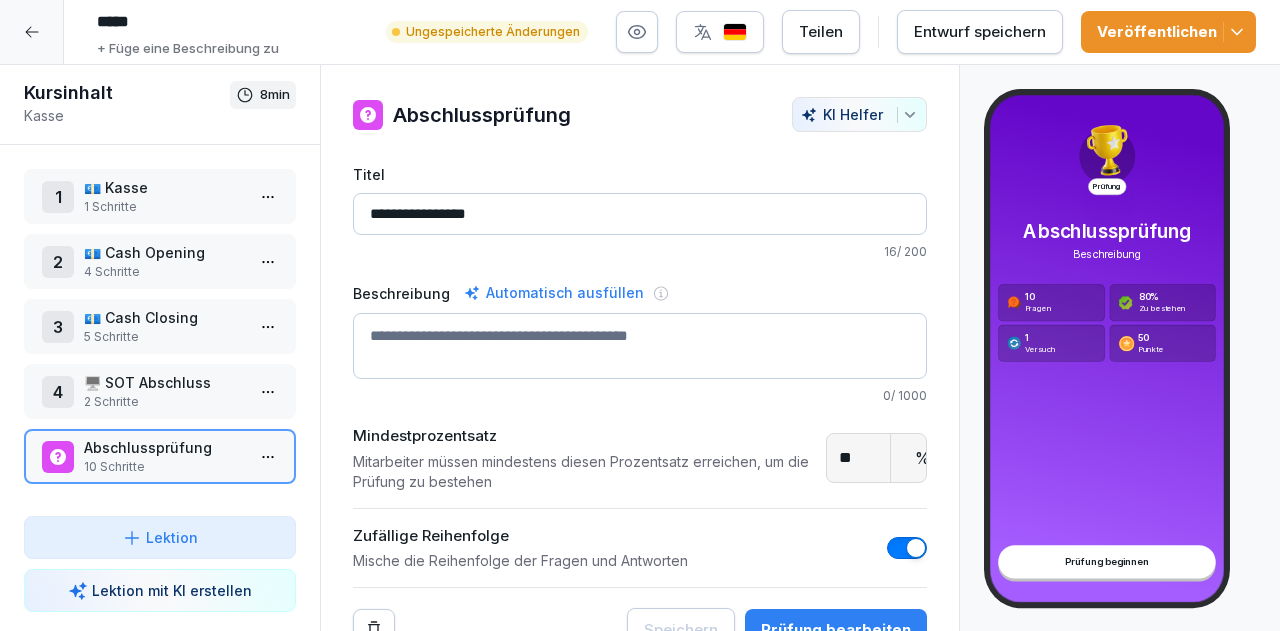 click on "***** + Füge eine Beschreibung zu Ungespeicherte Änderungen Teilen Entwurf speichern Veröffentlichen Kursinhalt Kasse 8  min 1 💶 Kasse 1 Schritte 2 💶 Cash Opening 4 Schritte 3 💶 Cash Closing 5 Schritte 4 🖥️ SOT Abschluss 2 Schritte Abschlussprüfung 10 Schritte
To pick up a draggable item, press the space bar.
While dragging, use the arrow keys to move the item.
Press space again to drop the item in its new position, or press escape to cancel.
Draggable item ill9cvdnmar4mbh9i6hvkt6a was dropped over droppable area ill9cvdnmar4mbh9i6hvkt6a Lektion Lektion mit KI erstellen Abschlussprüfung 💵 Ein strukturierter Umgang mit der Kasse sorgt für Sicherheit und Effizienz. Richtig oder Falsch 🔒 Was ist der erste Schritt bei der Kassenöffnung? Single-Choice Frage 🔒 Was sind die Schritte zur Vorbereitung der Kasse am Morgen? Wähle alle zutreffenden Optionen. Multiple-Choice Frage 📑 Welche Informationen müssen bei der Bargeld-Dokumentation erfasst werden? KI Helfer Titel" at bounding box center [640, 315] 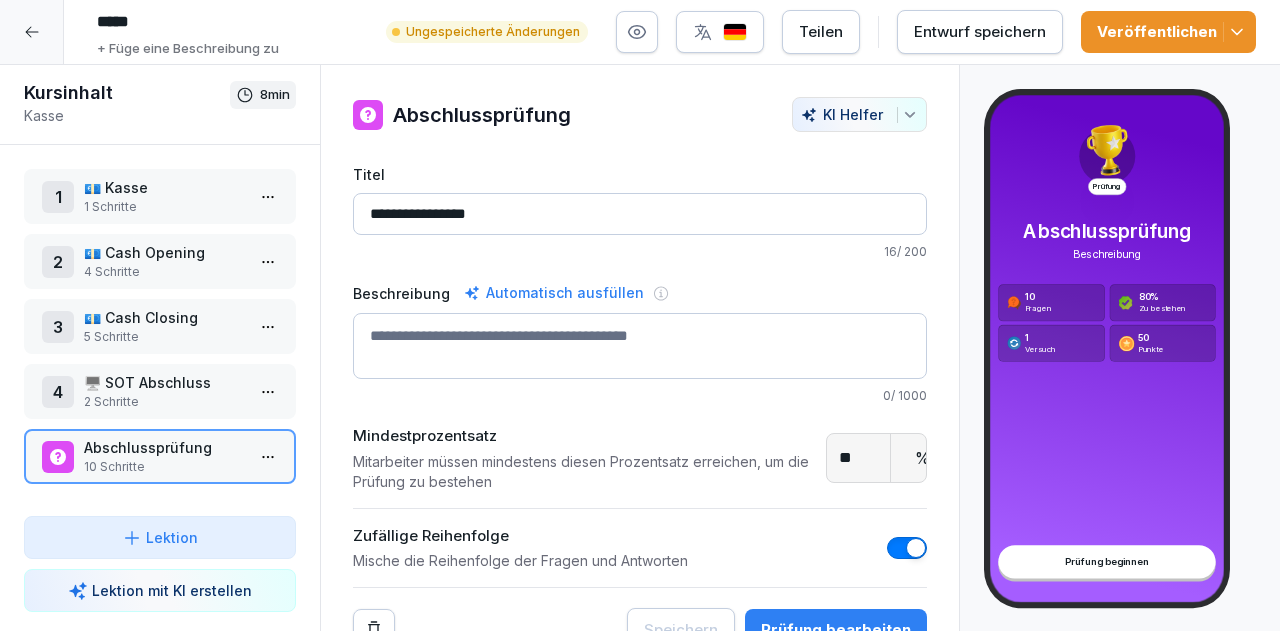 scroll, scrollTop: 32, scrollLeft: 0, axis: vertical 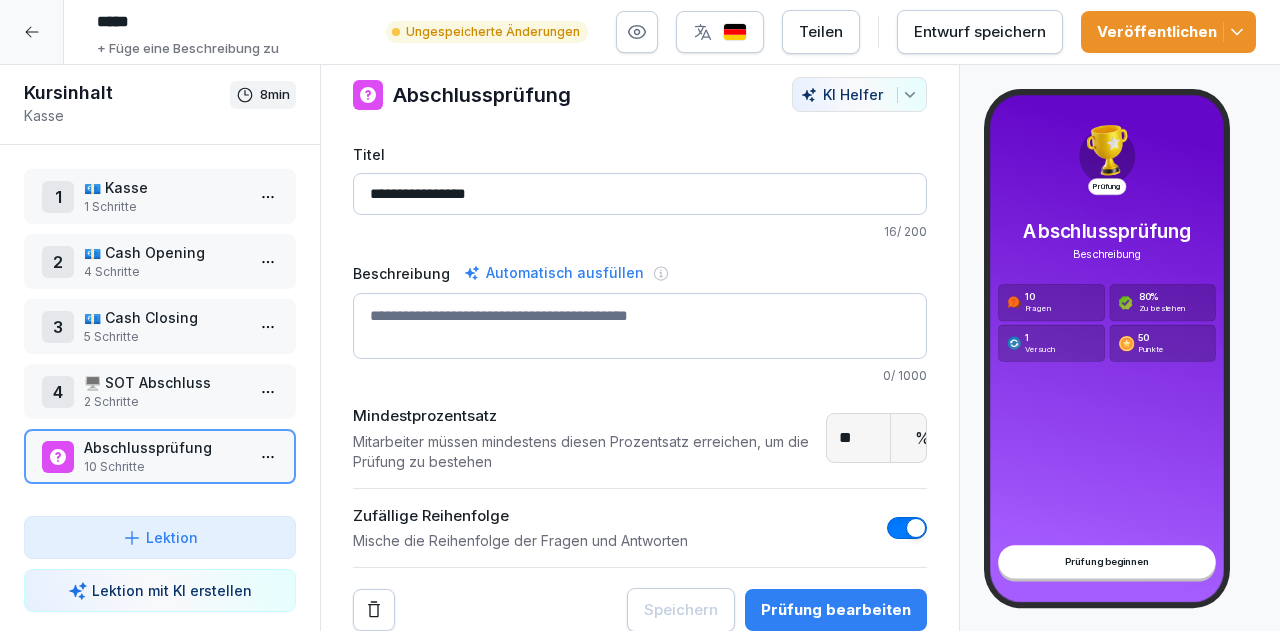 click on "Prüfung bearbeiten" at bounding box center (836, 610) 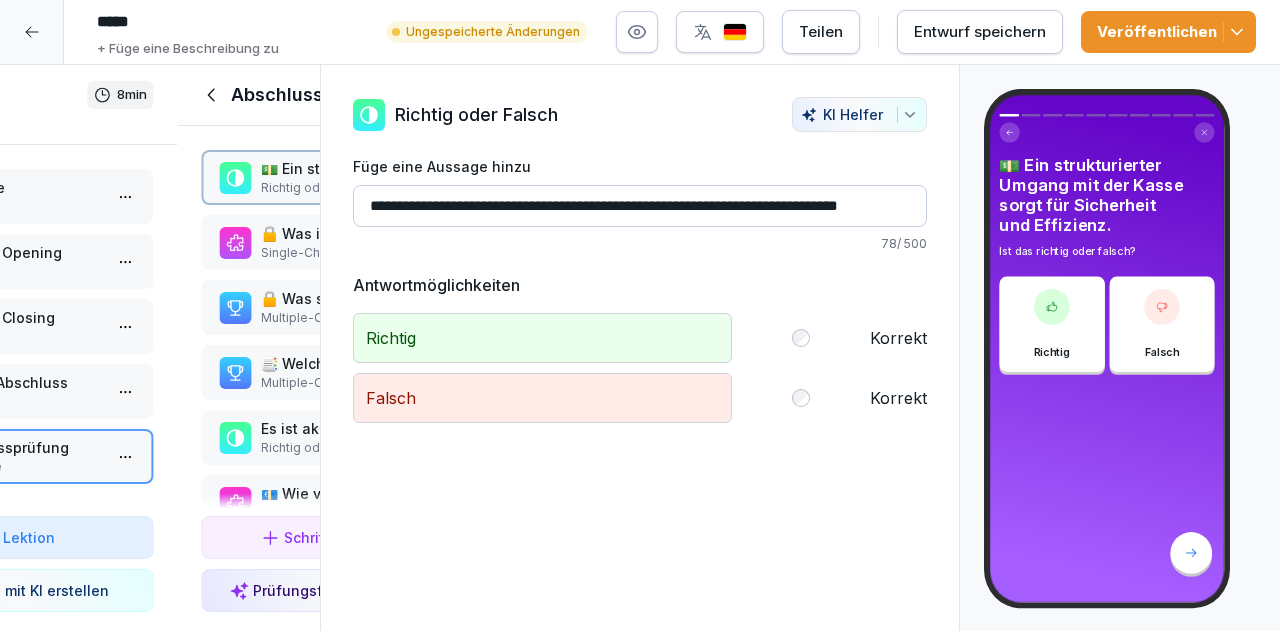 scroll, scrollTop: 0, scrollLeft: 0, axis: both 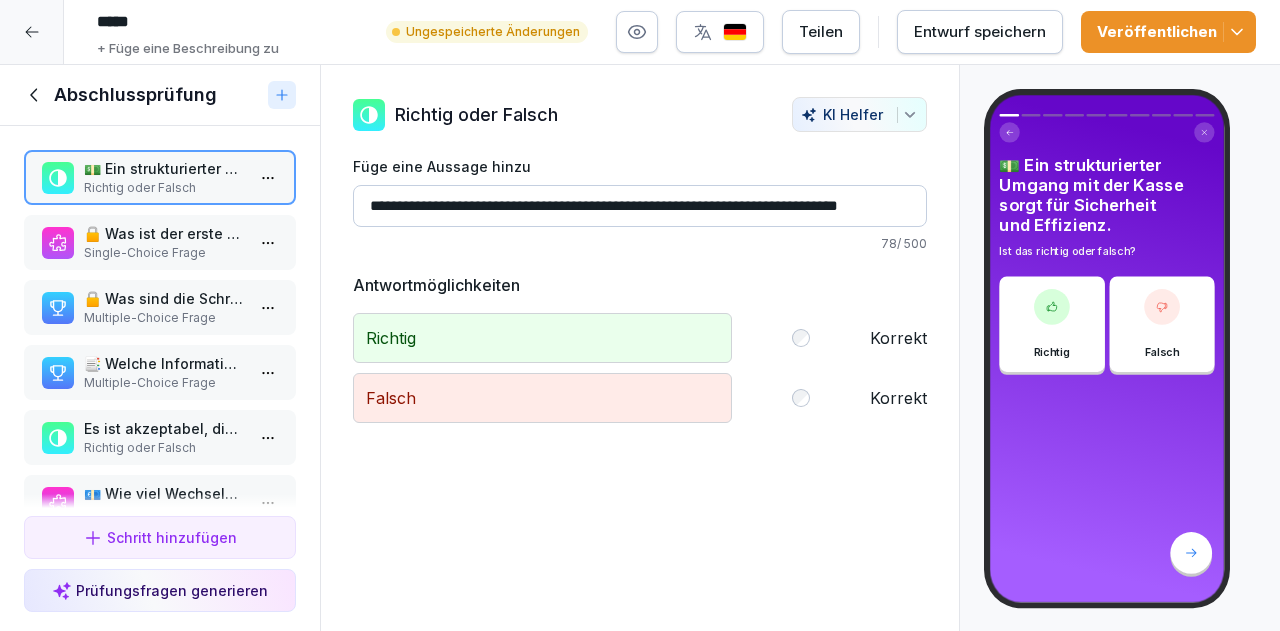 click 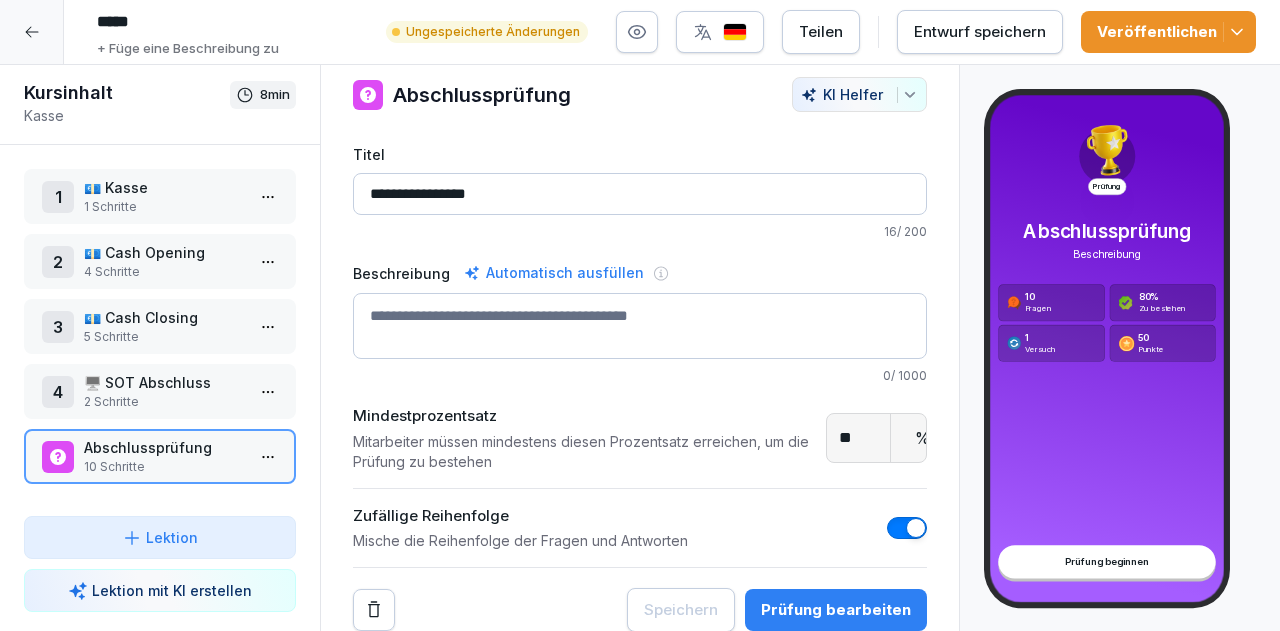 scroll, scrollTop: 31, scrollLeft: 0, axis: vertical 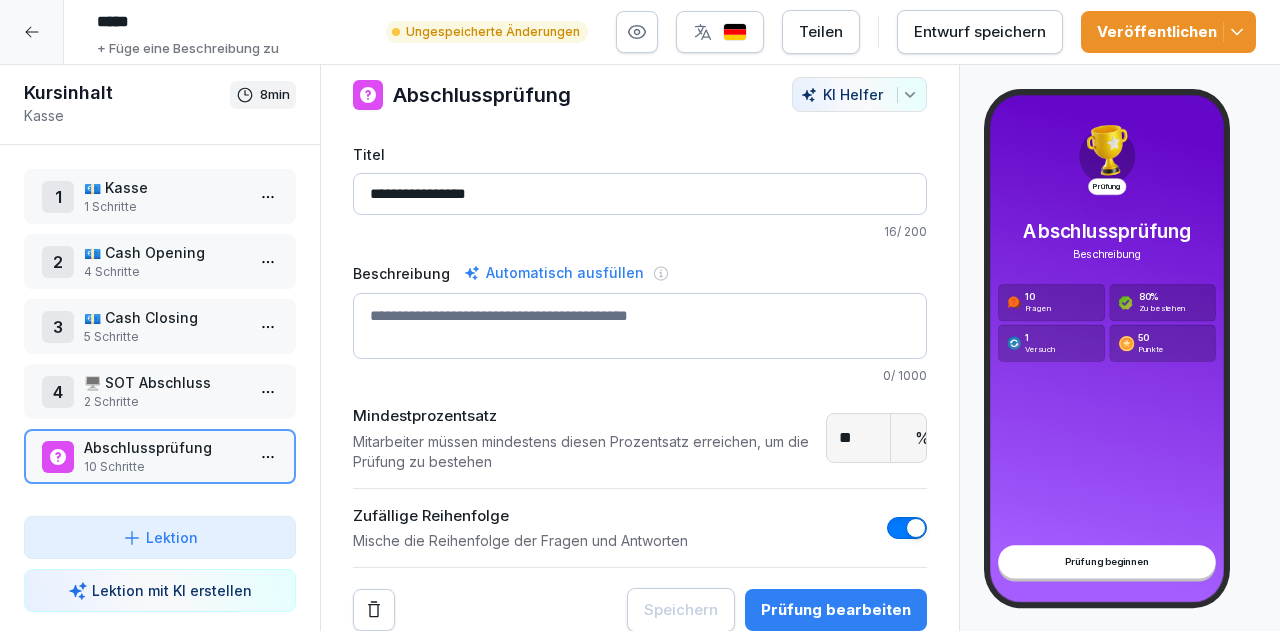click on "4 Schritte" at bounding box center [164, 272] 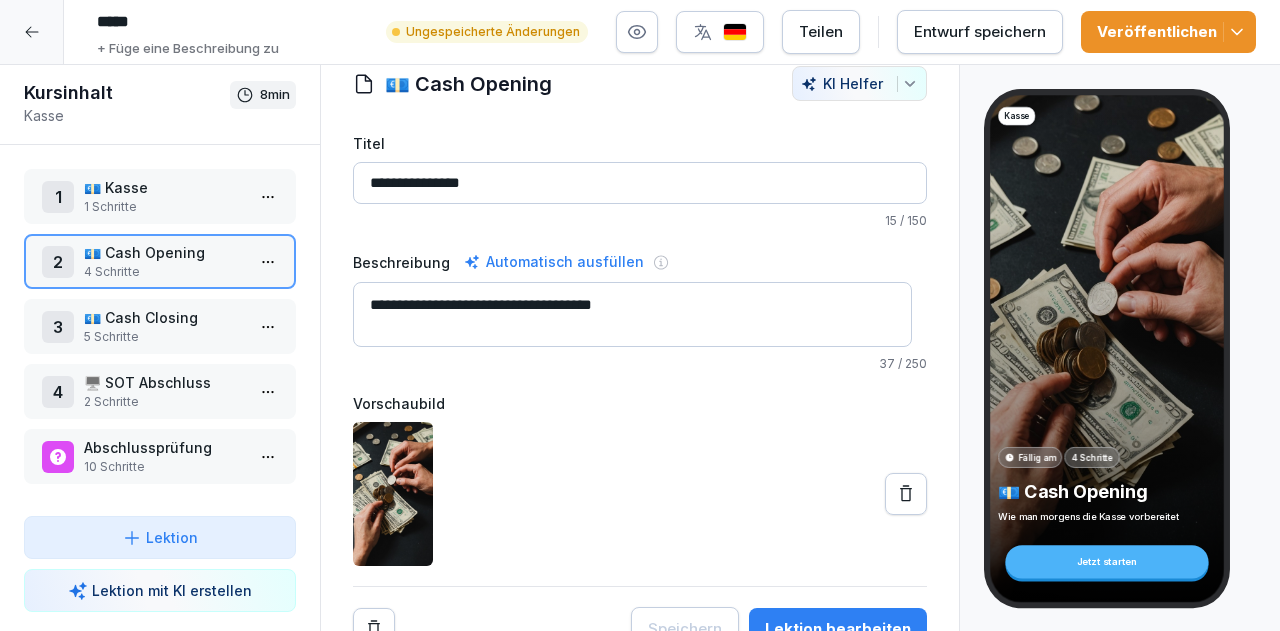 click on "💶 Cash Closing" at bounding box center (164, 317) 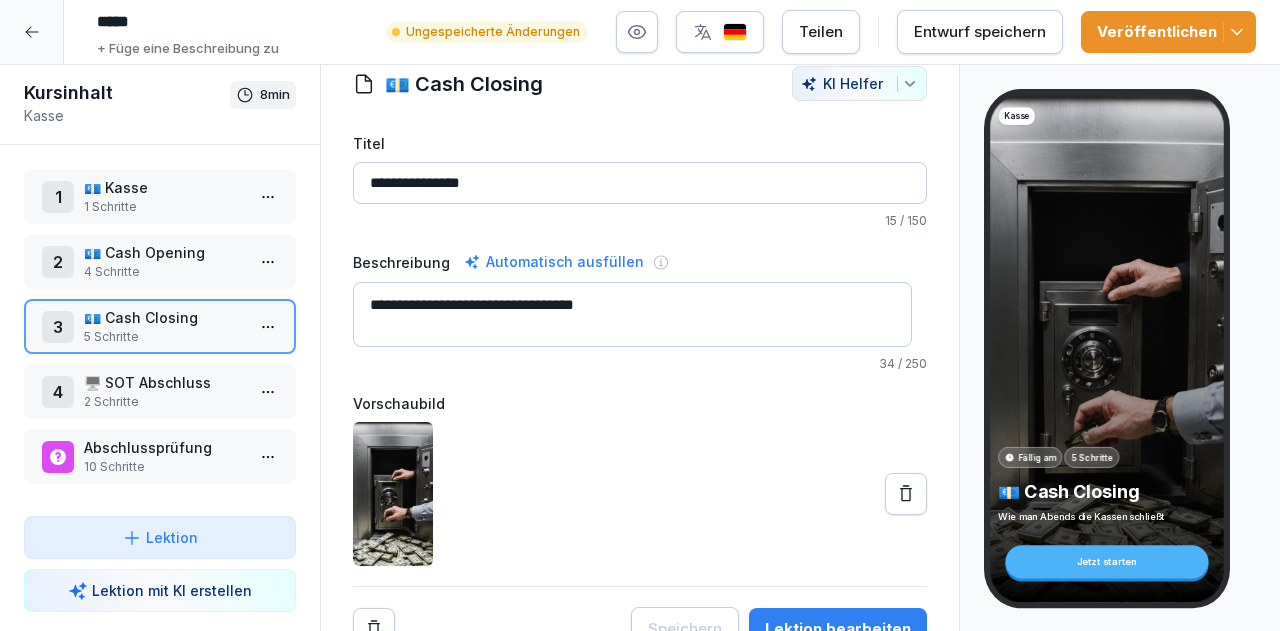 scroll, scrollTop: 63, scrollLeft: 0, axis: vertical 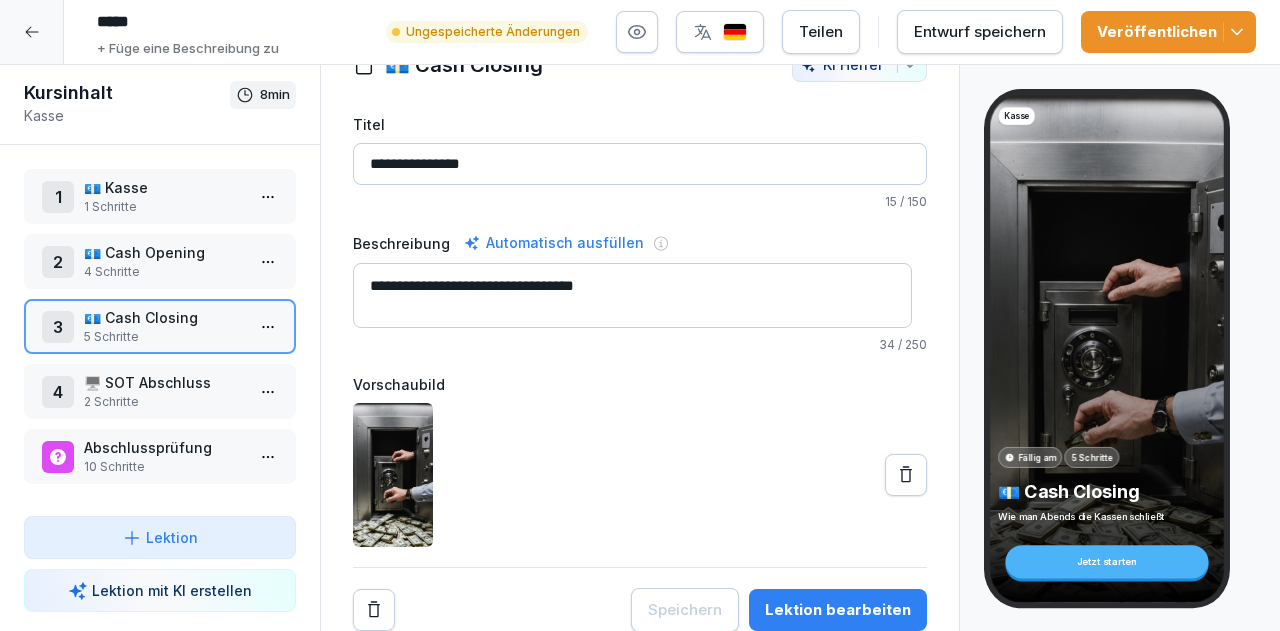 click on "Kasse Fällig am 5 Schritte 💶 Cash Closing Wie man Abends die Kassen schließt Jetzt starten" at bounding box center [1107, 348] 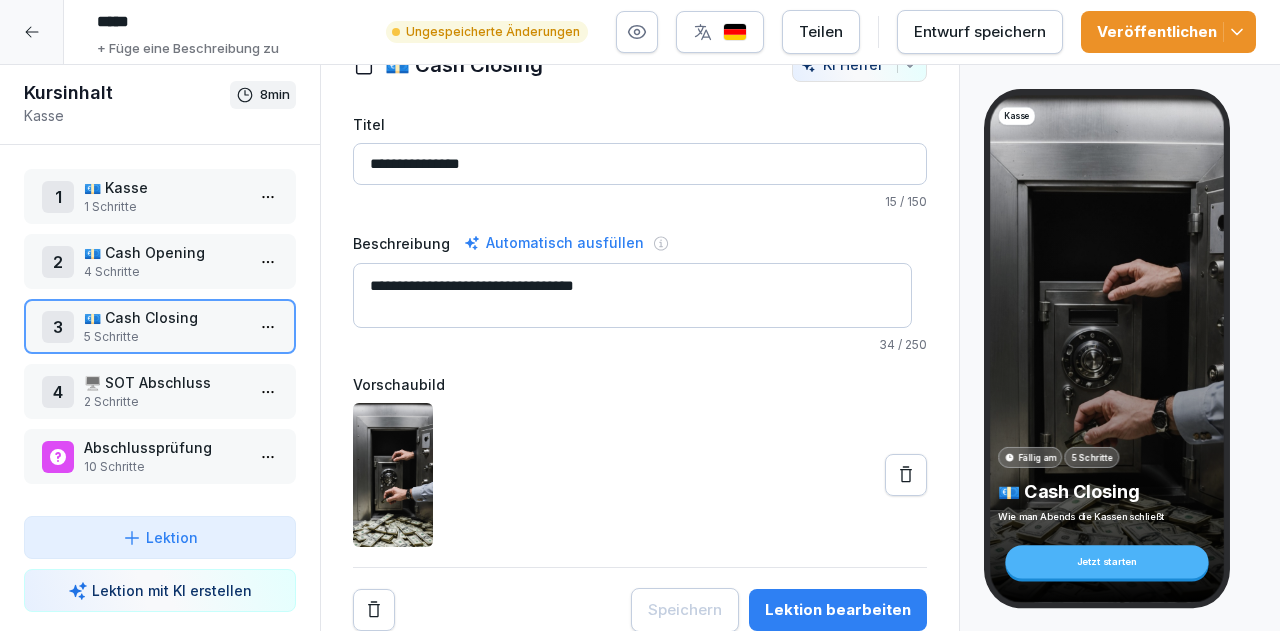 click on "Lektion bearbeiten" at bounding box center [838, 610] 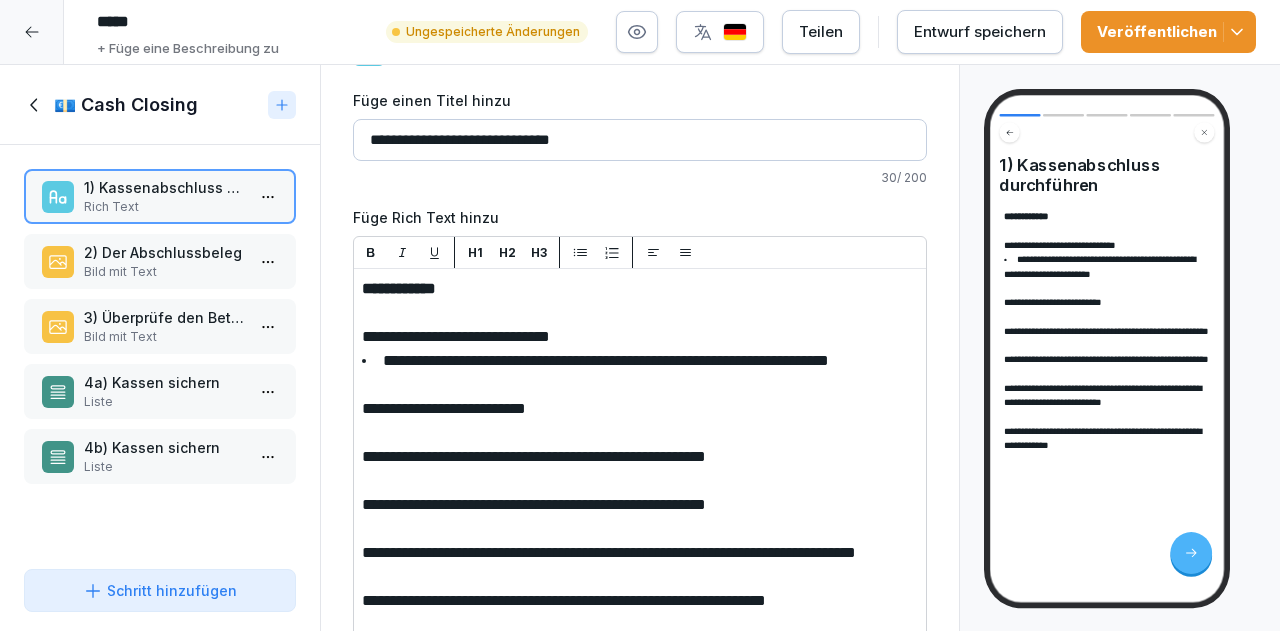click on "2) Der Abschlussbeleg" at bounding box center (164, 252) 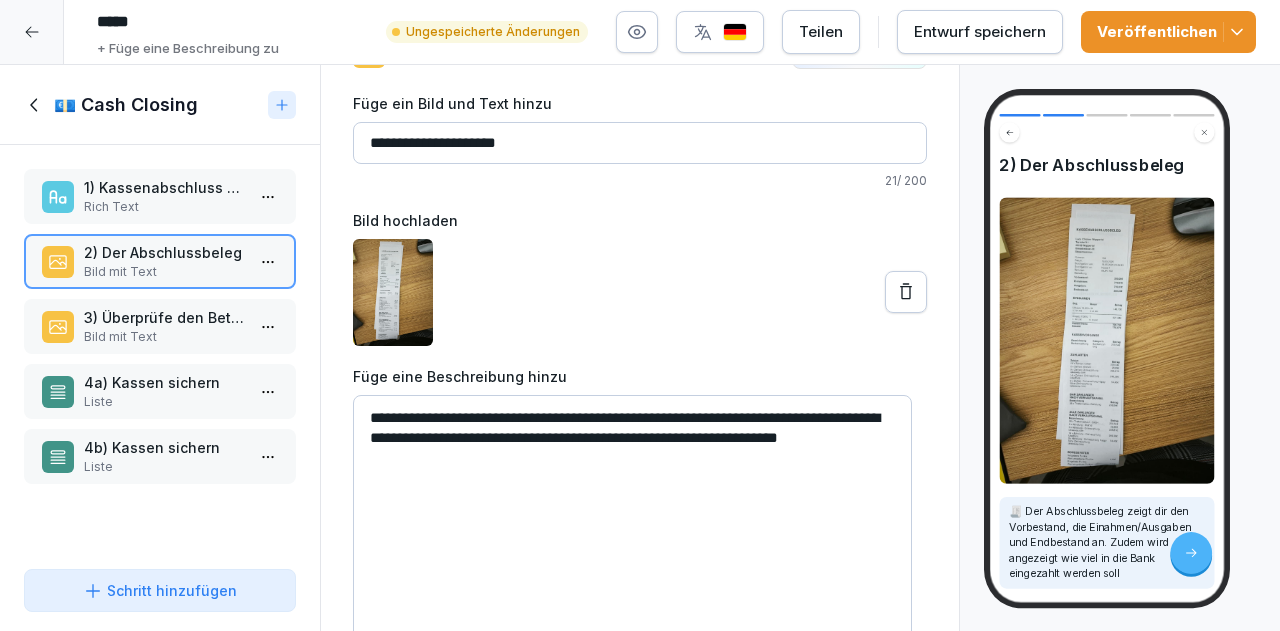 click on "Rich Text" at bounding box center [164, 207] 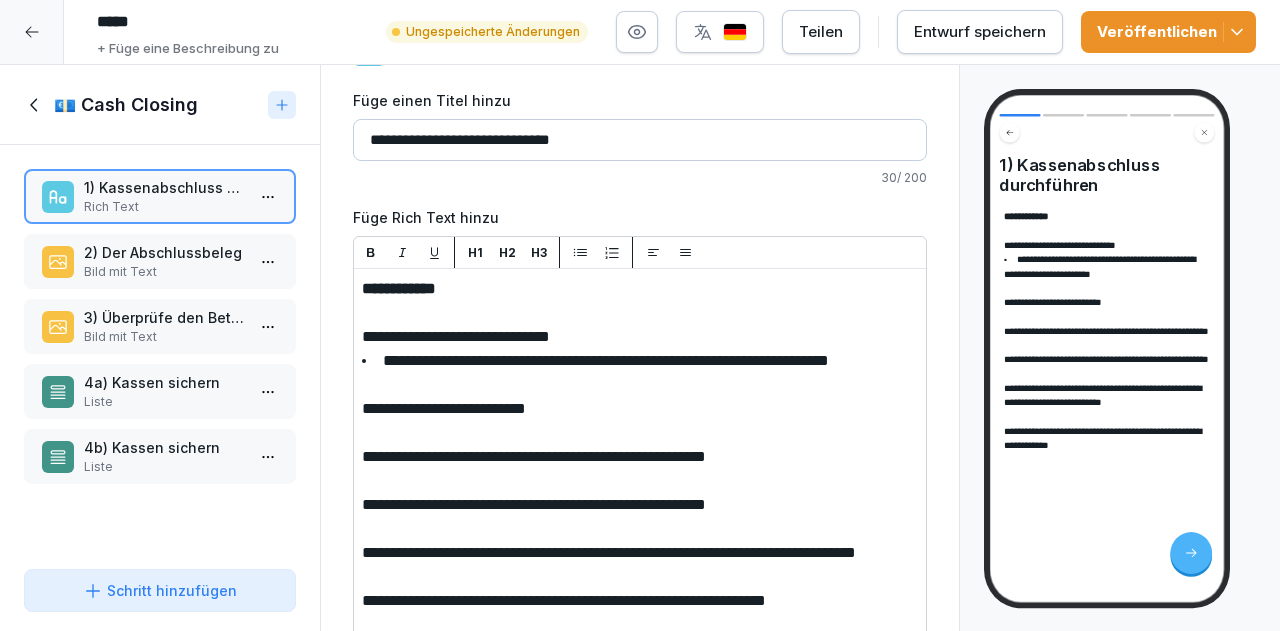 click on "Bild mit Text" at bounding box center (164, 272) 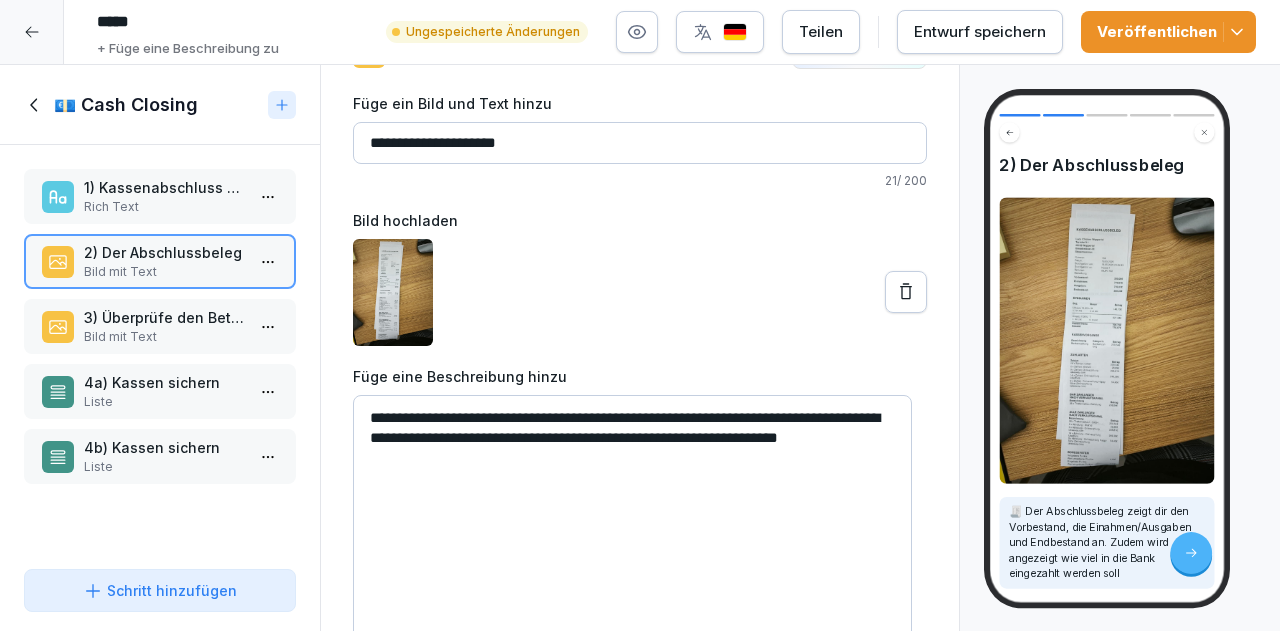 click on "3) Überprüfe den Betrag in der Kasse und in SIDES" at bounding box center [164, 317] 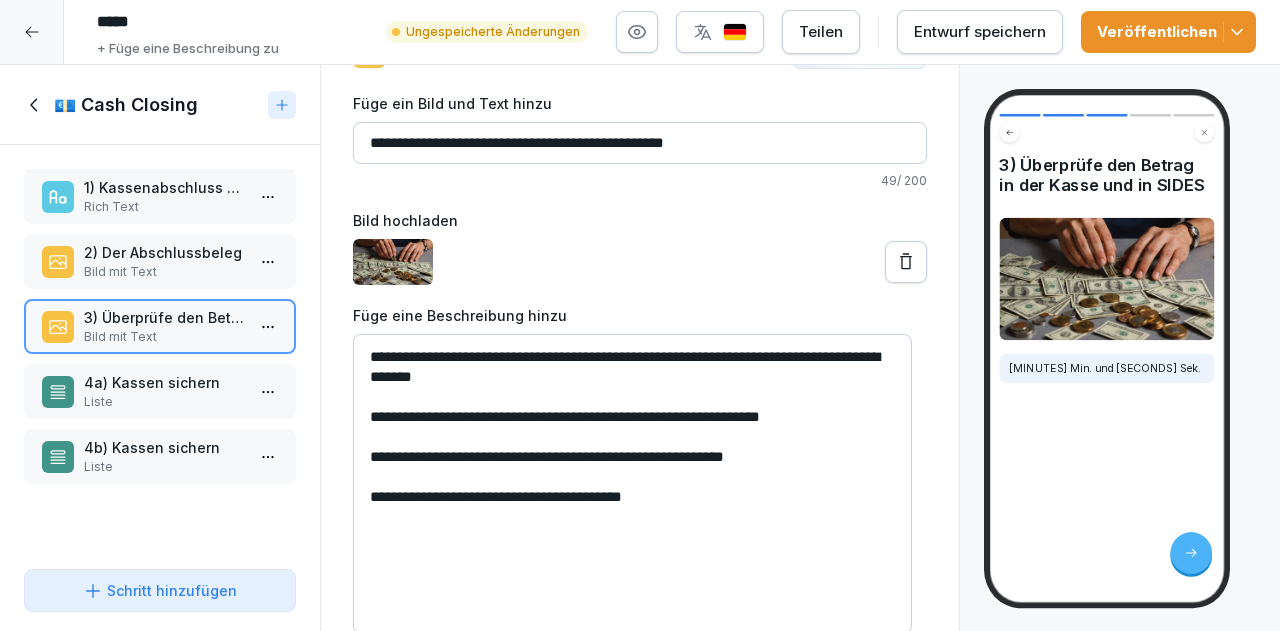 click on "4a) Kassen sichern" at bounding box center (164, 382) 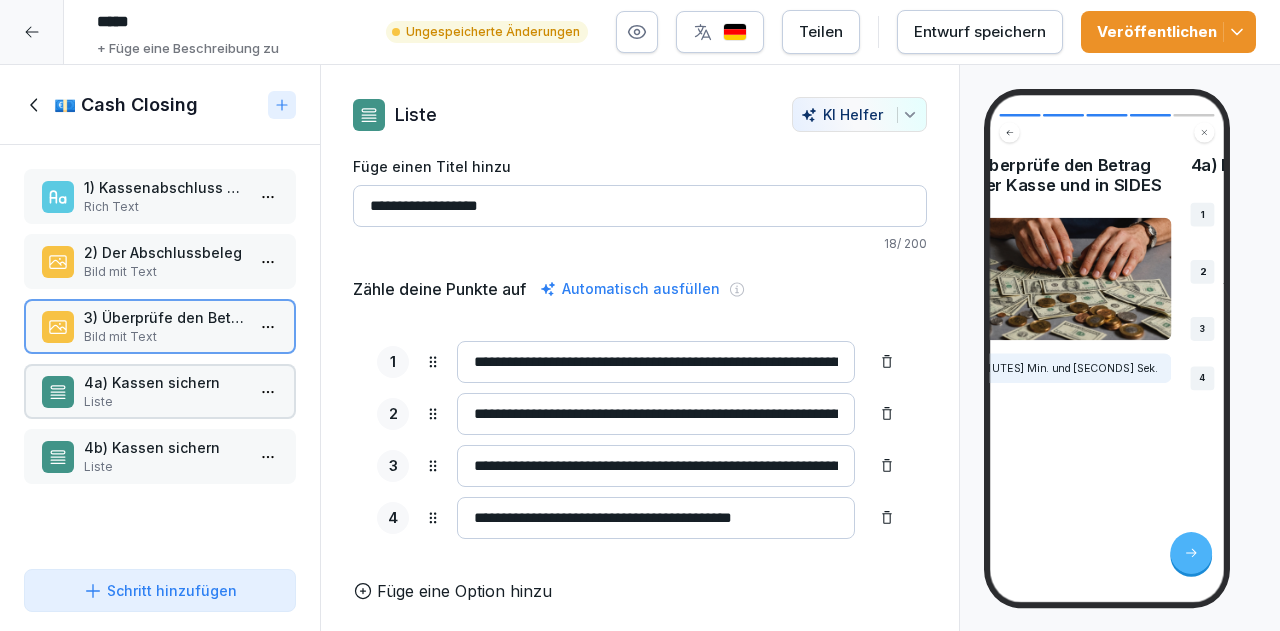 scroll, scrollTop: 0, scrollLeft: 0, axis: both 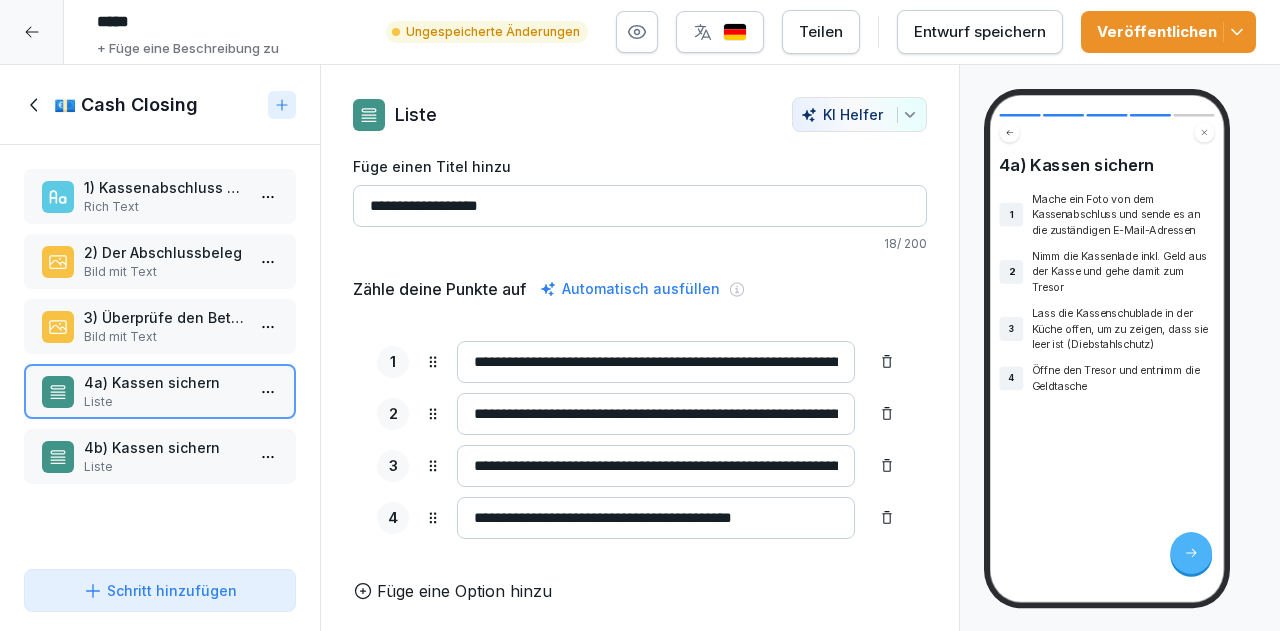 click on "4b) Kassen sichern" at bounding box center [164, 447] 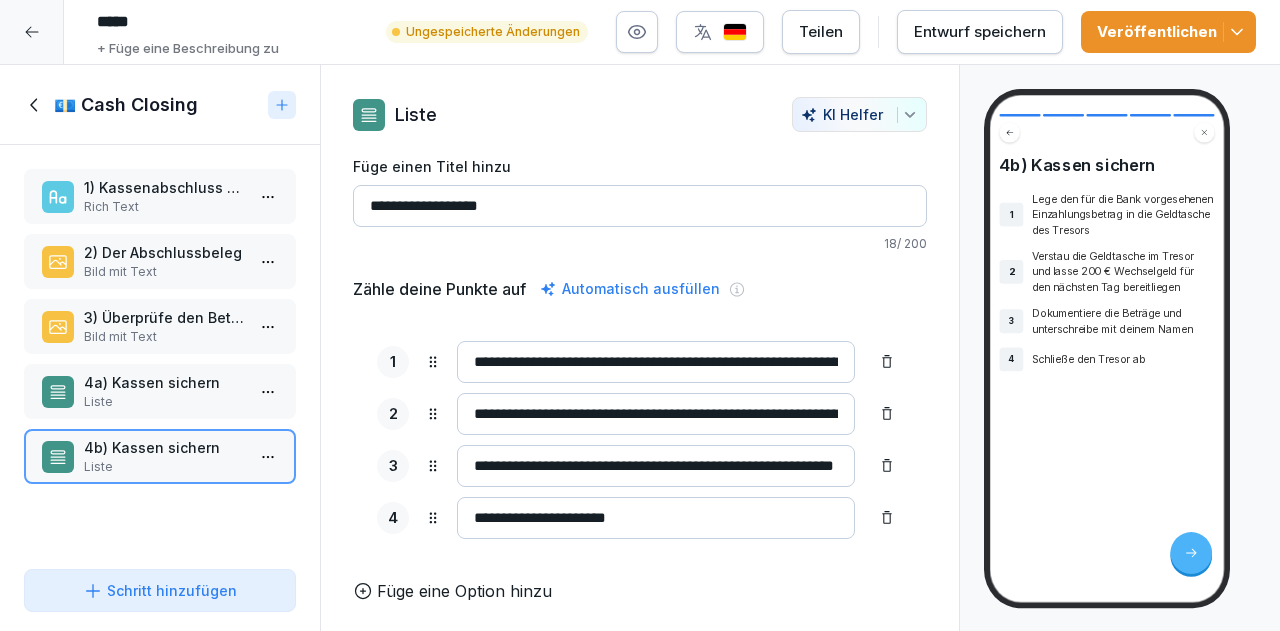 click 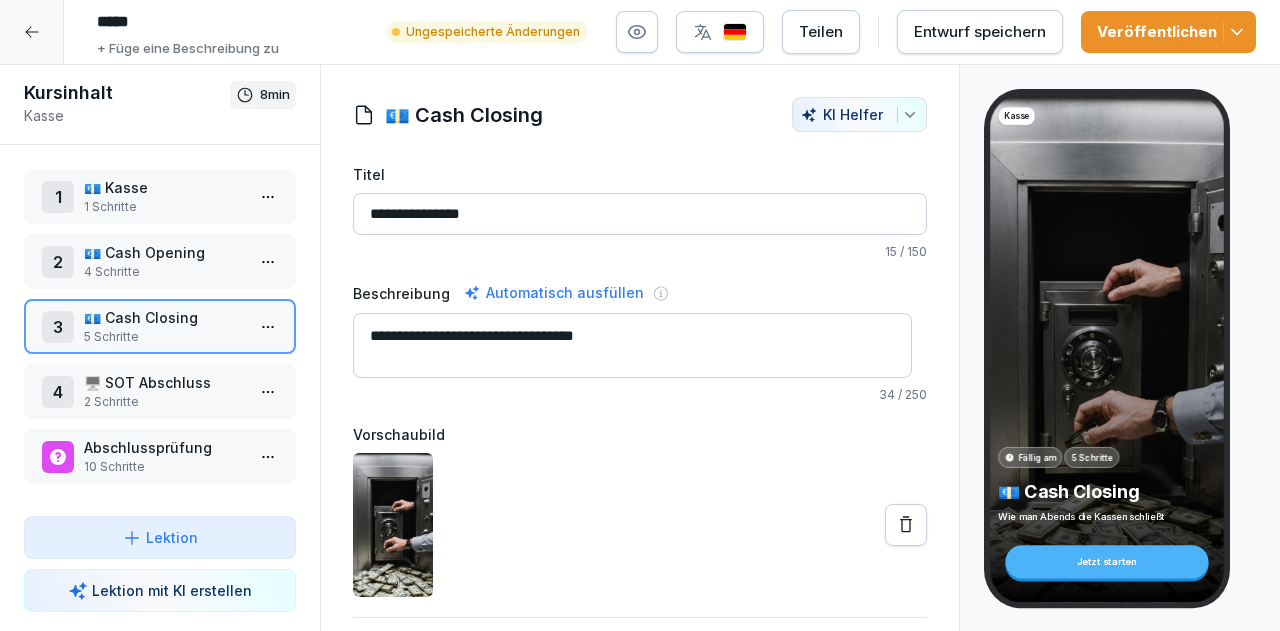 click at bounding box center [32, 32] 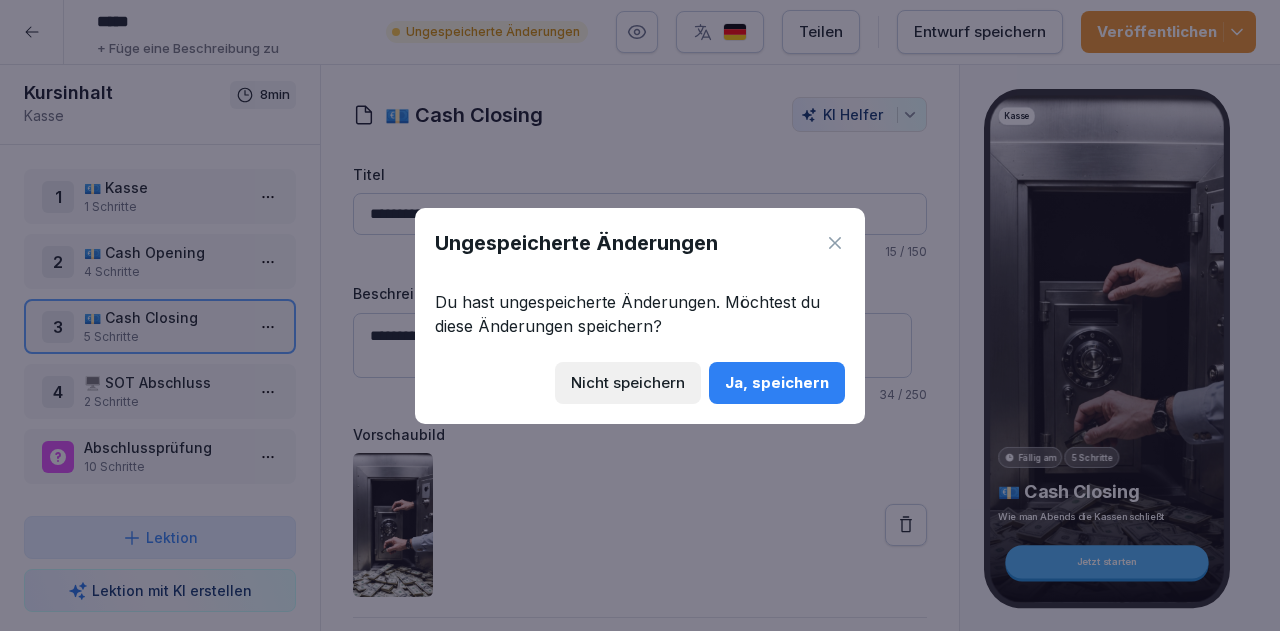 click on "Nicht speichern" at bounding box center (628, 383) 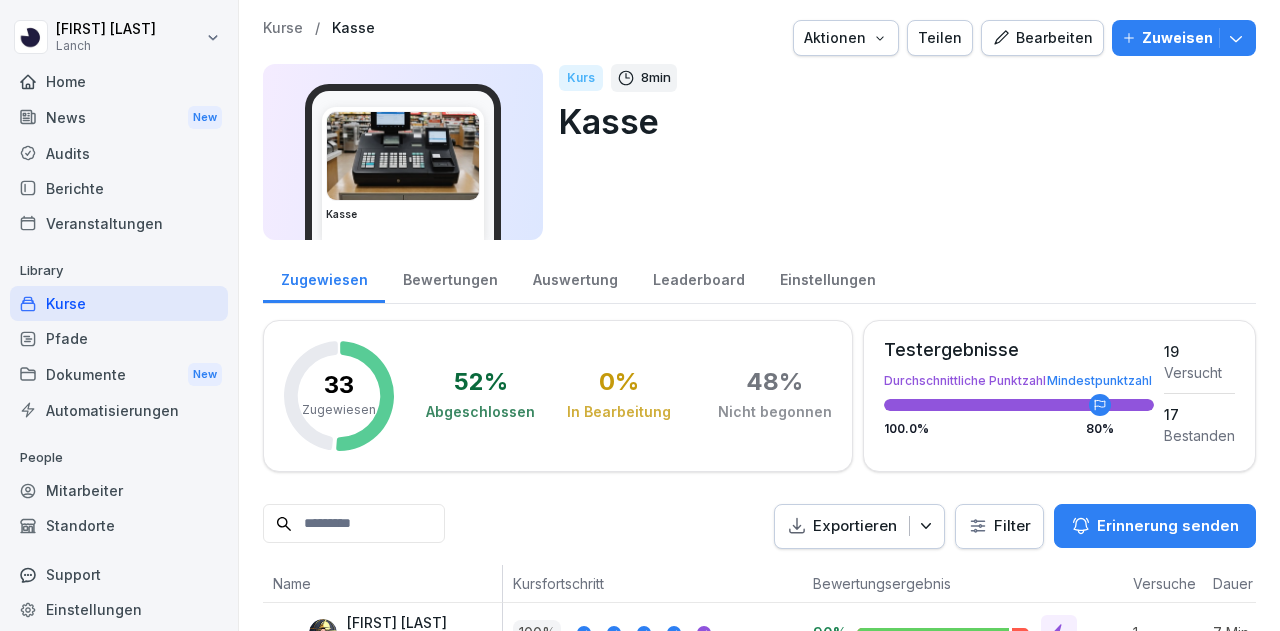 scroll, scrollTop: 0, scrollLeft: 0, axis: both 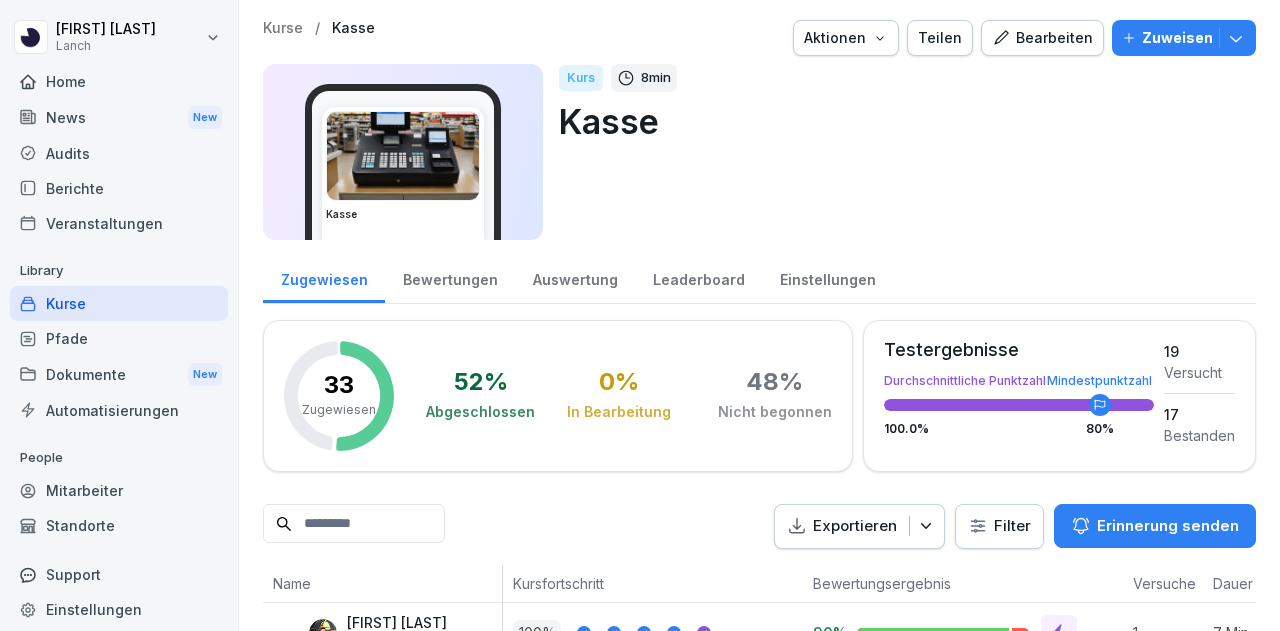 click on "Bearbeiten" at bounding box center [1042, 38] 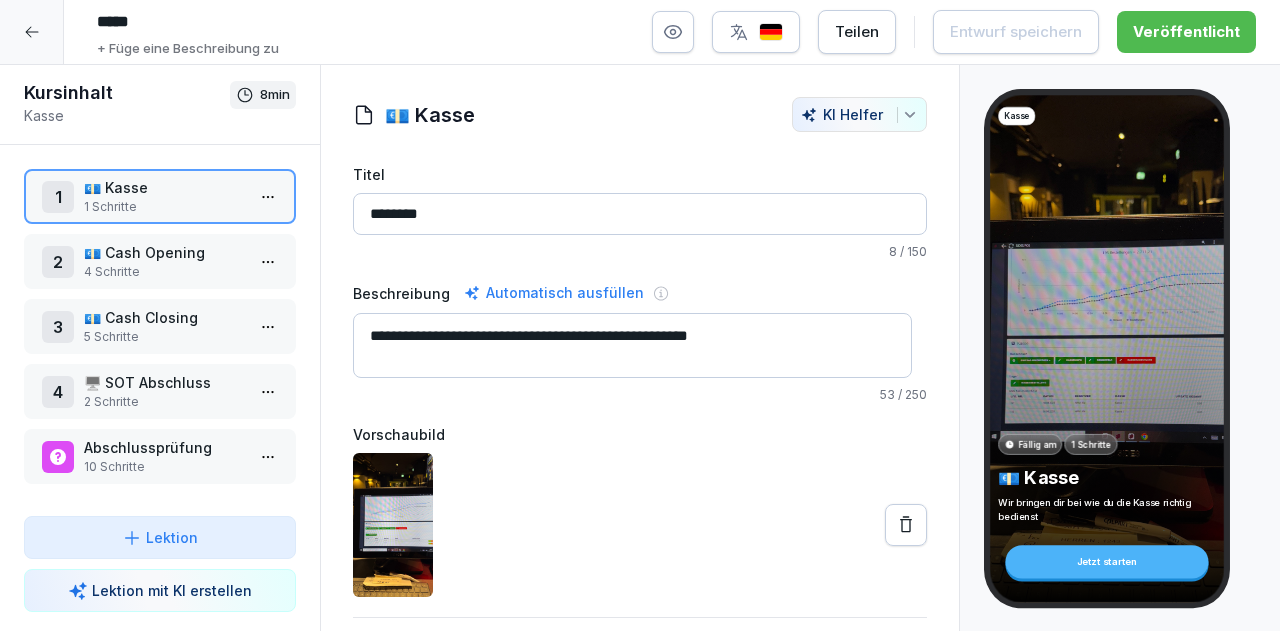 scroll, scrollTop: 63, scrollLeft: 0, axis: vertical 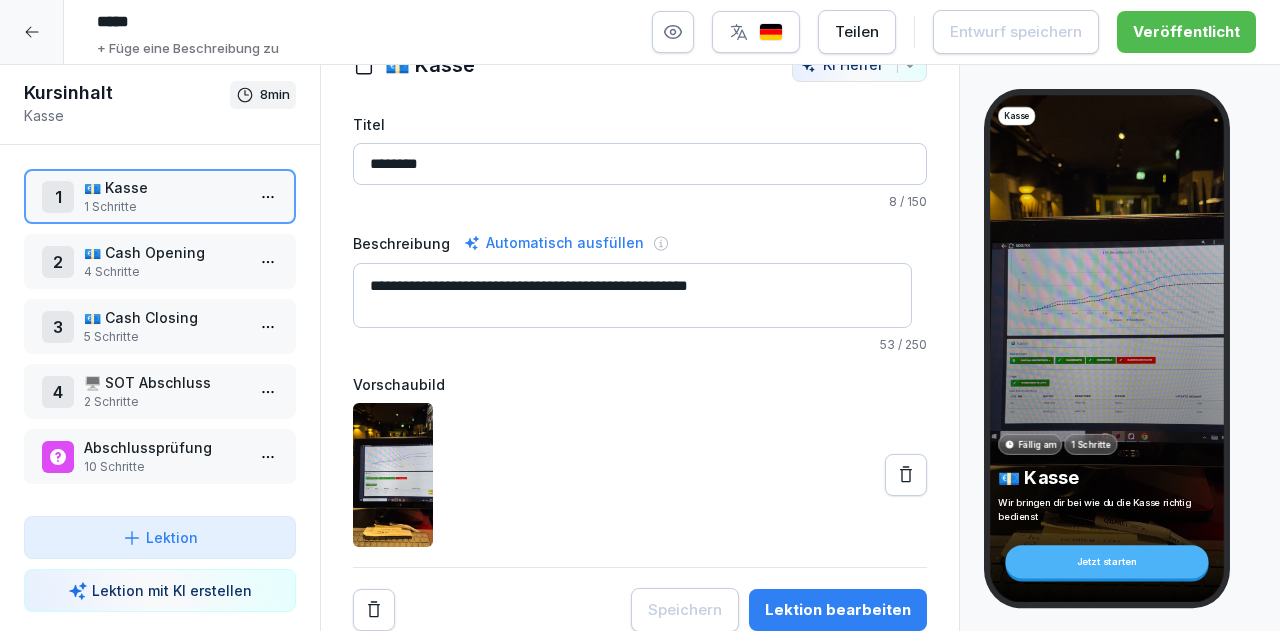 click on "💶 Cash Opening" at bounding box center (164, 252) 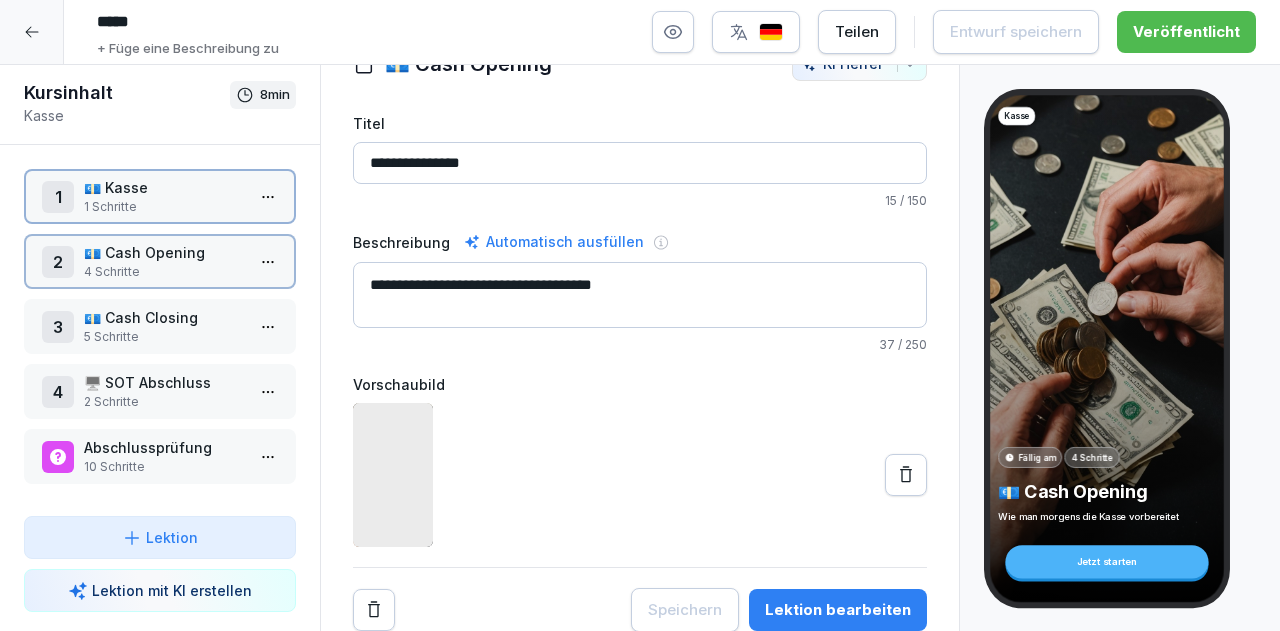 scroll, scrollTop: 0, scrollLeft: 0, axis: both 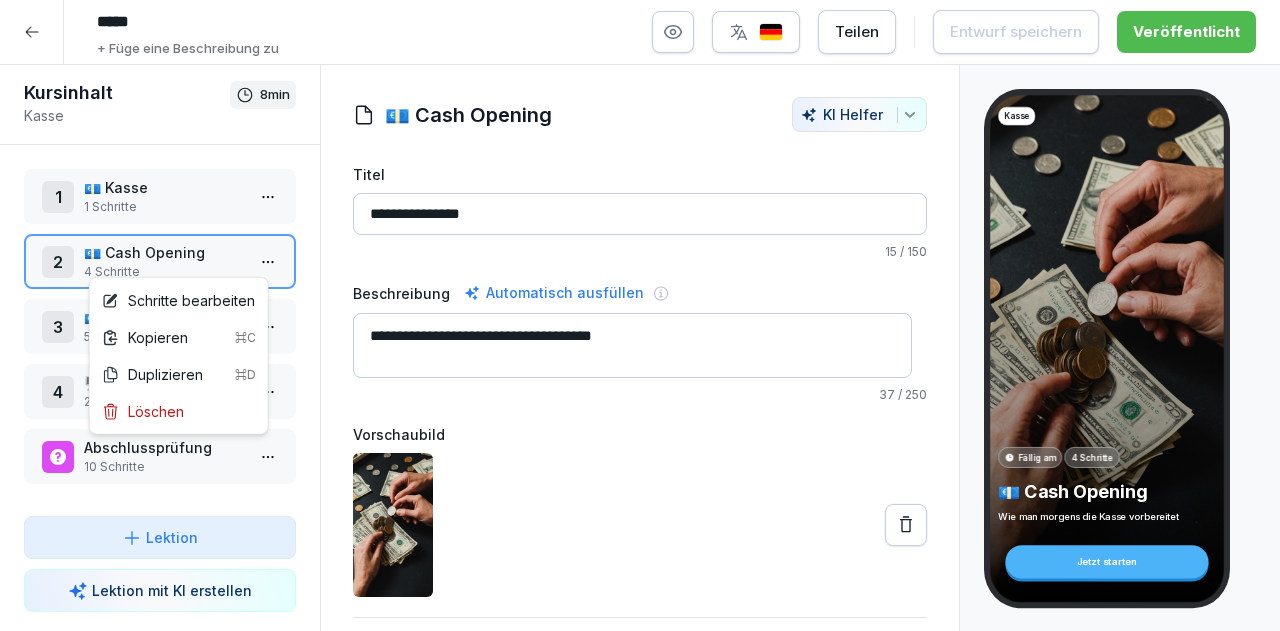 click on "***** + Füge eine Beschreibung zu Teilen Entwurf speichern Veröffentlicht Kursinhalt Kasse 8  min 1 💶 Kasse 1 Schritte 2 💶 Cash Opening 4 Schritte 3 💶 Cash Closing 5 Schritte 4 🖥️ SOT Abschluss 2 Schritte Abschlussprüfung 10 Schritte
To pick up a draggable item, press the space bar.
While dragging, use the arrow keys to move the item.
Press space again to drop the item in its new position, or press escape to cancel.
Draggable item hxfn0au1wb5i4sl0jwfsr29n was dropped over droppable area hxfn0au1wb5i4sl0jwfsr29n Lektion Lektion mit KI erstellen 💶 Cash Opening 1) Öffne den Tresor Bild mit Text 2) Bargeld-Dokumentation Bild mit Text 3) Fülle die Kasse mit 200€ Wechselgeld Bild mit Text 4) Kasse verbinden Rich Text
To pick up a draggable item, press the space bar.
While dragging, use the arrow keys to move the item.
Press space again to drop the item in its new position, or press escape to cancel.
Schritt hinzufügen 💶 Cash Opening KI Helfer Titel 15   37" at bounding box center [640, 315] 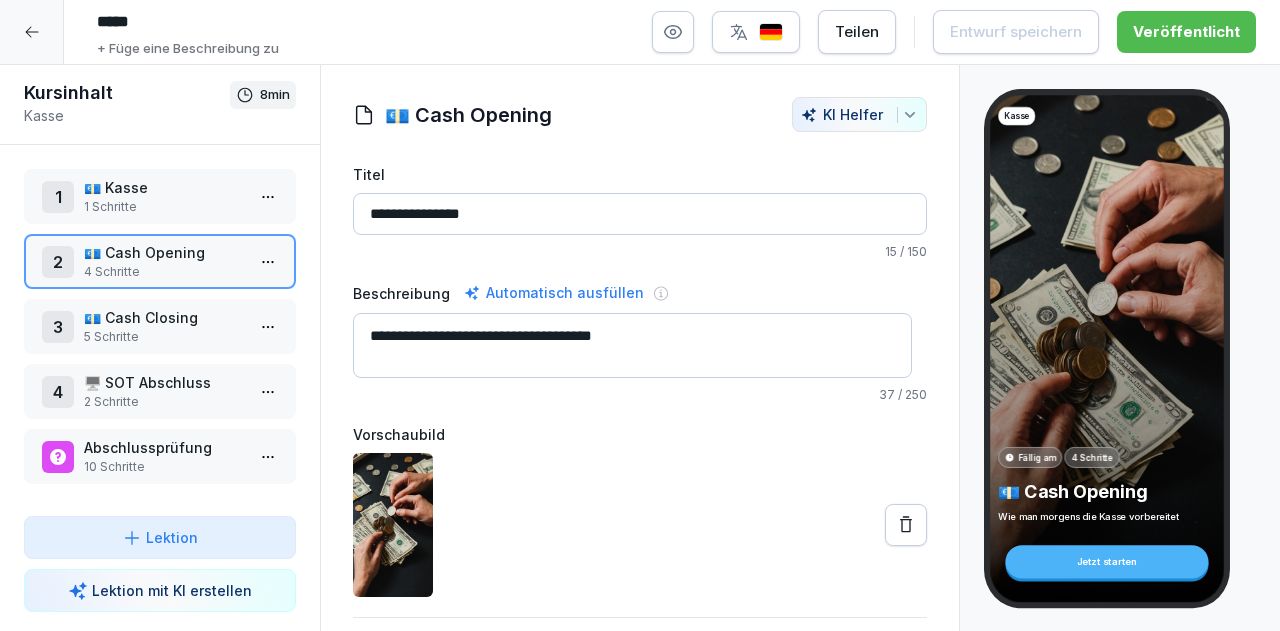 click on "***** + Füge eine Beschreibung zu Teilen Entwurf speichern Veröffentlicht Kursinhalt Kasse 8  min 1 💶 Kasse 1 Schritte 2 💶 Cash Opening 4 Schritte 3 💶 Cash Closing 5 Schritte 4 🖥️ SOT Abschluss 2 Schritte Abschlussprüfung 10 Schritte
To pick up a draggable item, press the space bar.
While dragging, use the arrow keys to move the item.
Press space again to drop the item in its new position, or press escape to cancel.
Draggable item hxfn0au1wb5i4sl0jwfsr29n was dropped over droppable area hxfn0au1wb5i4sl0jwfsr29n Lektion Lektion mit KI erstellen 💶 Cash Opening 1) Öffne den Tresor Bild mit Text 2) Bargeld-Dokumentation Bild mit Text 3) Fülle die Kasse mit 200€ Wechselgeld Bild mit Text 4) Kasse verbinden Rich Text
To pick up a draggable item, press the space bar.
While dragging, use the arrow keys to move the item.
Press space again to drop the item in its new position, or press escape to cancel.
Schritt hinzufügen 💶 Cash Opening KI Helfer Titel 15   37" at bounding box center [640, 315] 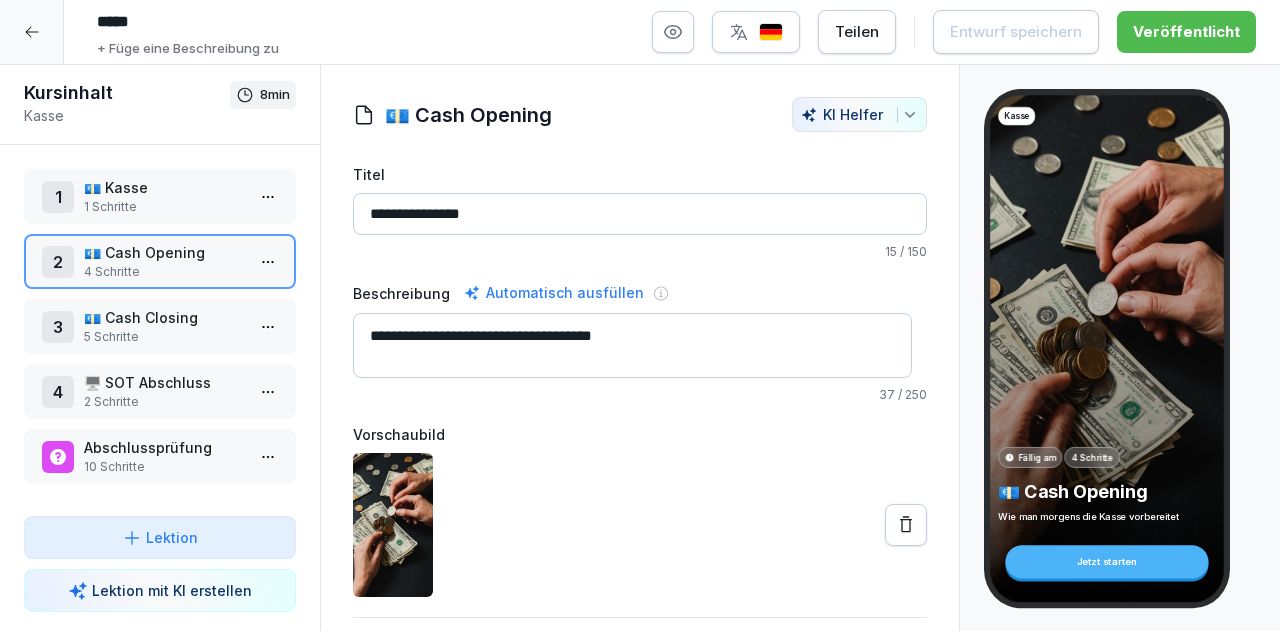 scroll, scrollTop: 63, scrollLeft: 0, axis: vertical 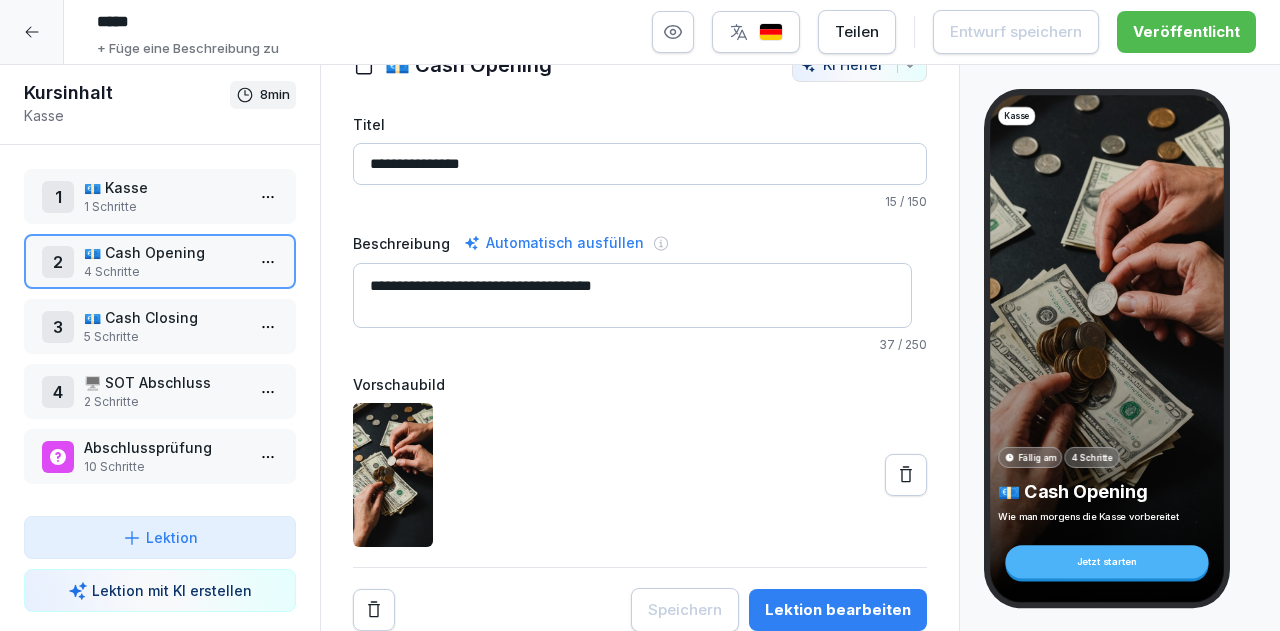 click on "Lektion bearbeiten" at bounding box center (838, 610) 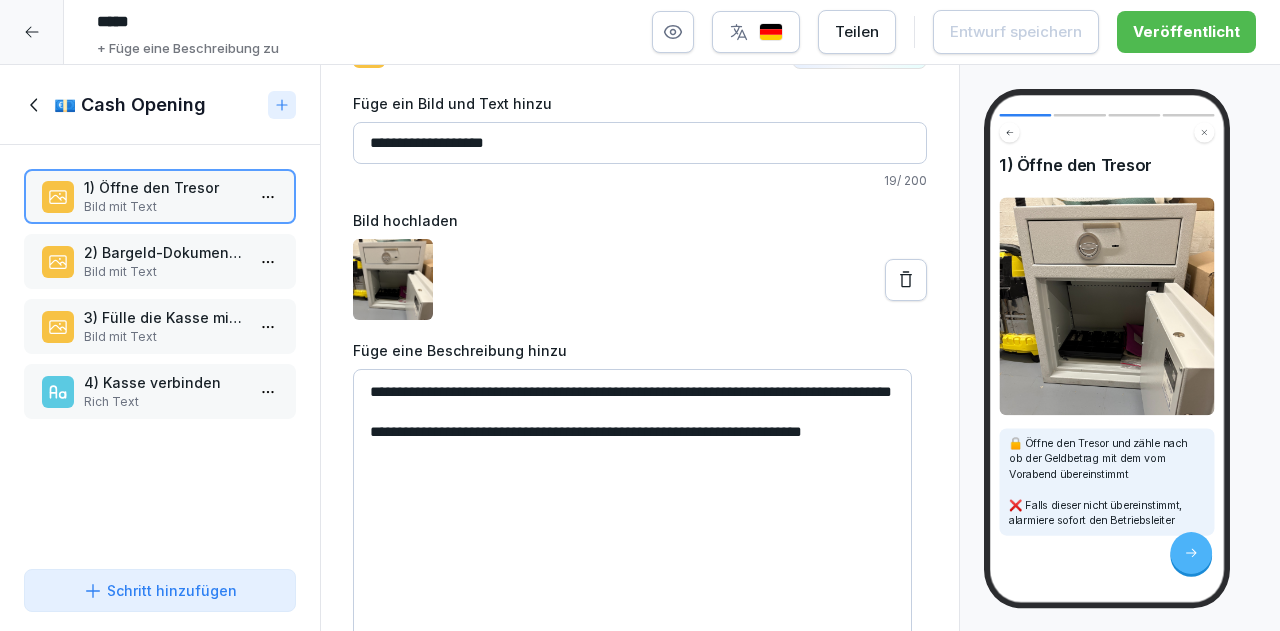 click on "4) Kasse verbinden Rich Text" at bounding box center (160, 391) 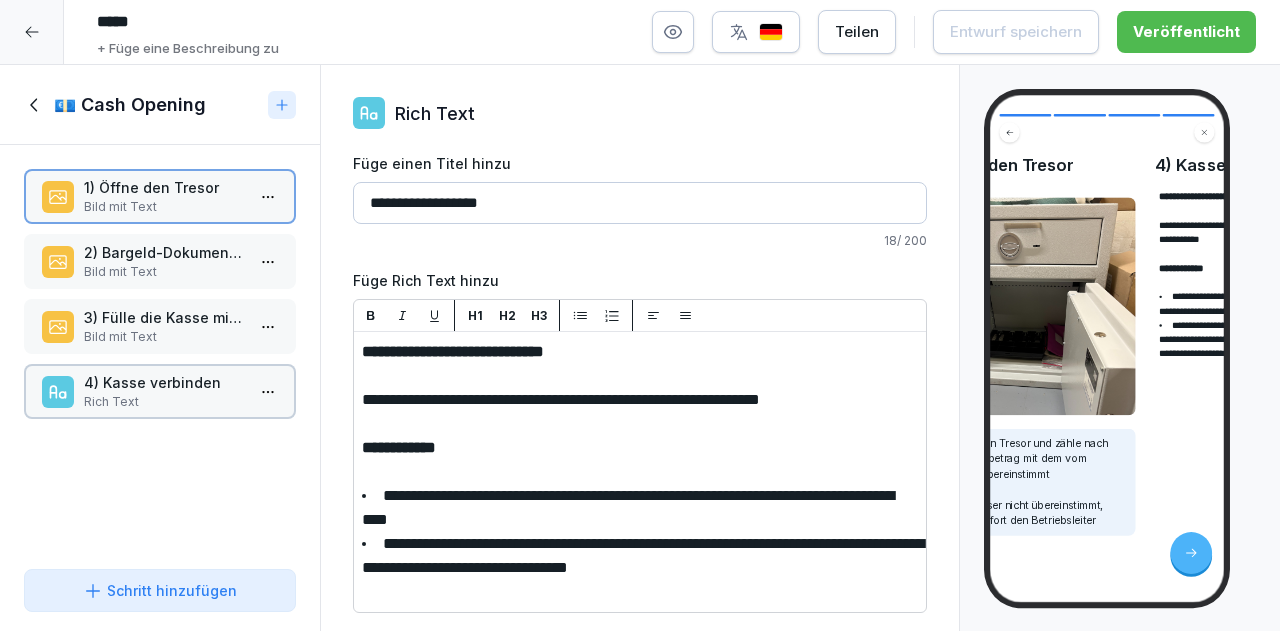 scroll, scrollTop: 0, scrollLeft: 0, axis: both 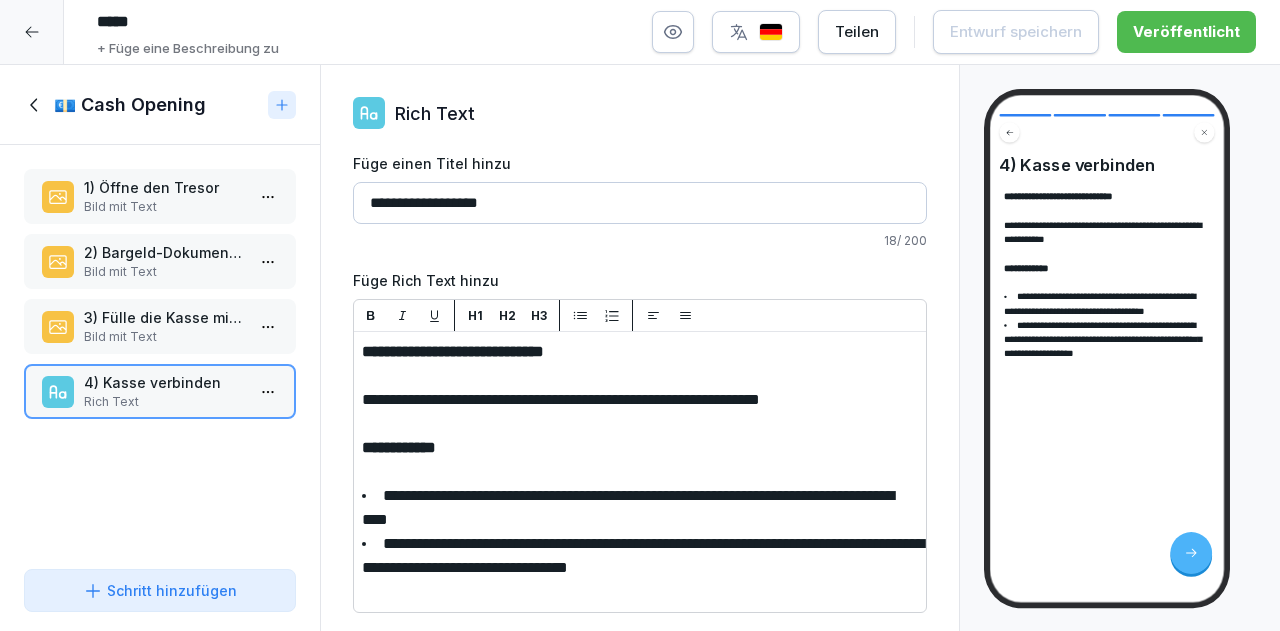 click at bounding box center [32, 32] 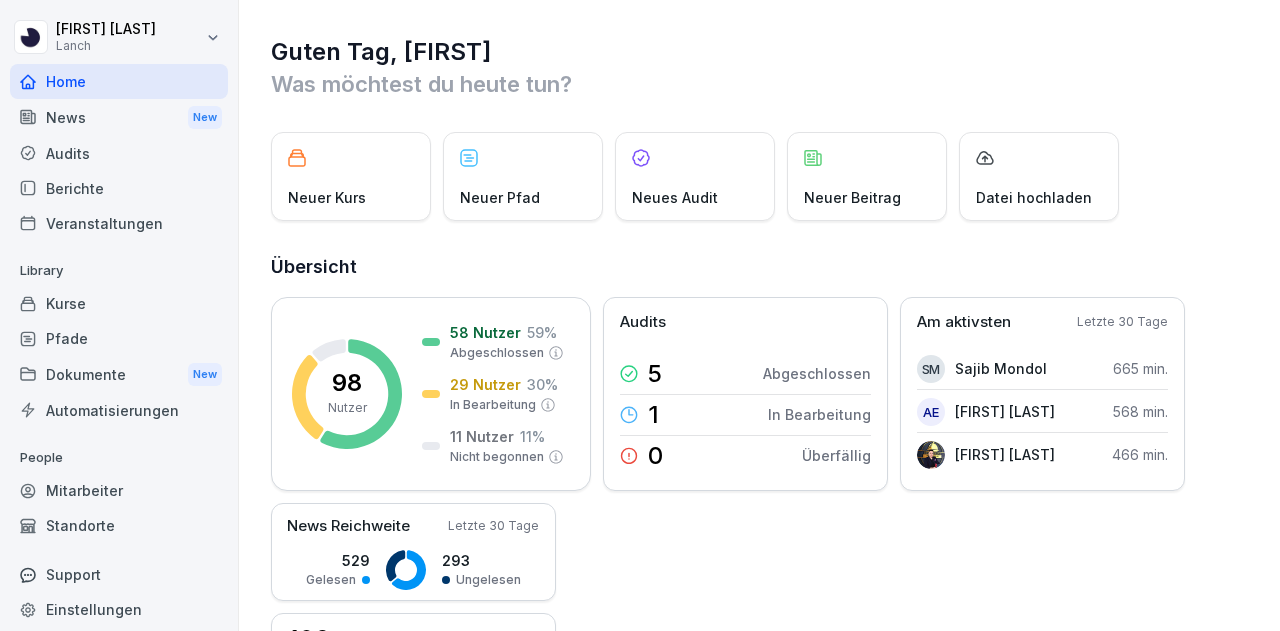 scroll, scrollTop: 0, scrollLeft: 0, axis: both 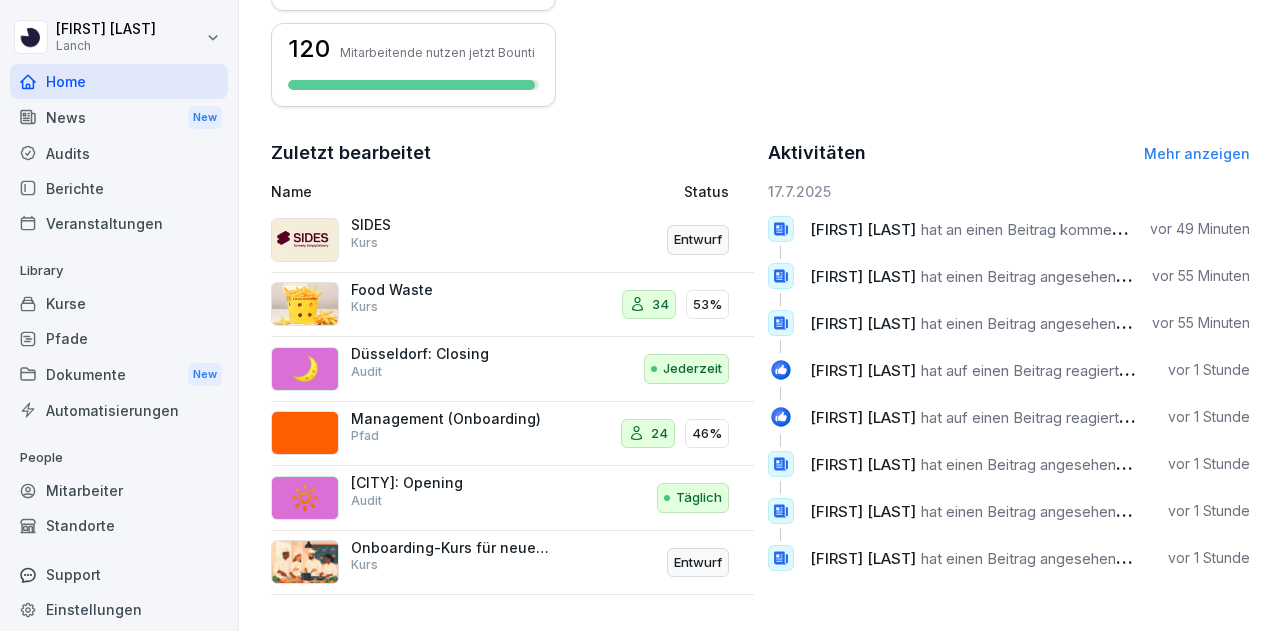 click on "Management (Onboarding)" at bounding box center [451, 419] 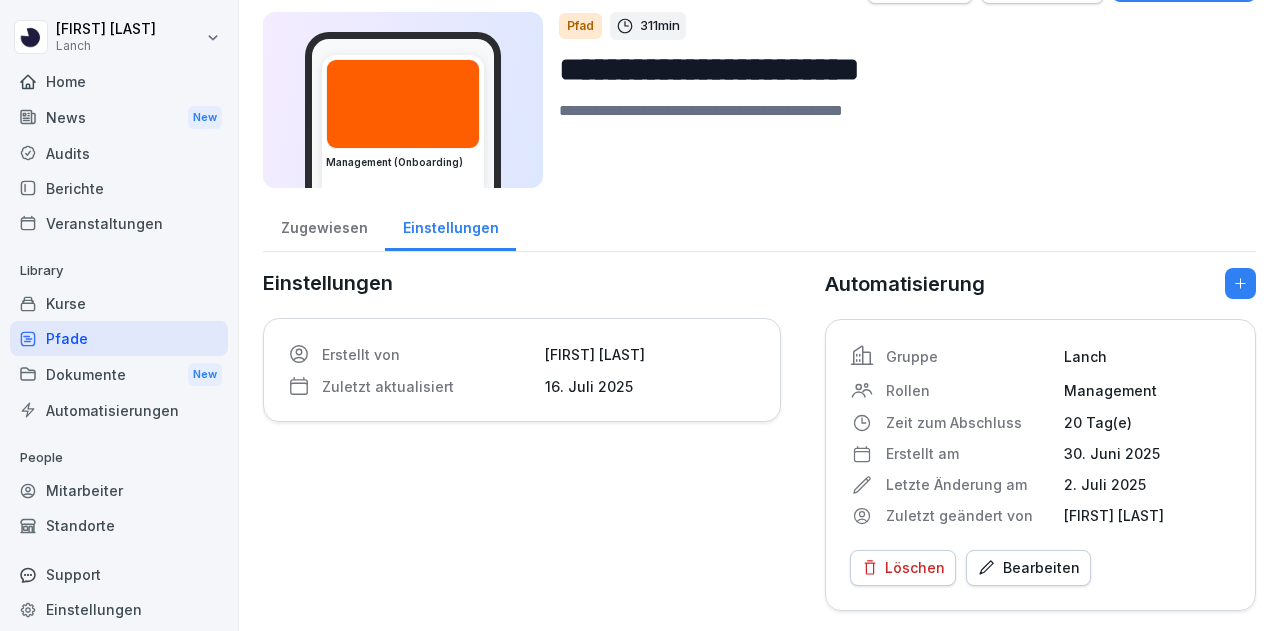 scroll, scrollTop: 0, scrollLeft: 0, axis: both 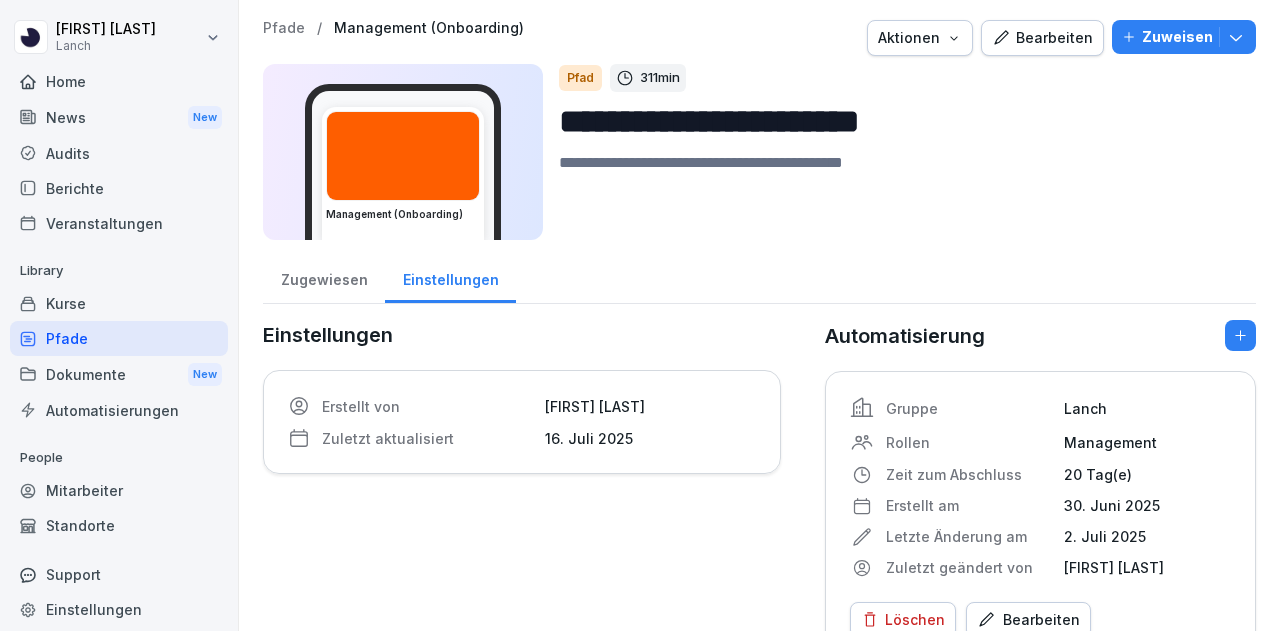 click on "Bearbeiten" at bounding box center [1042, 38] 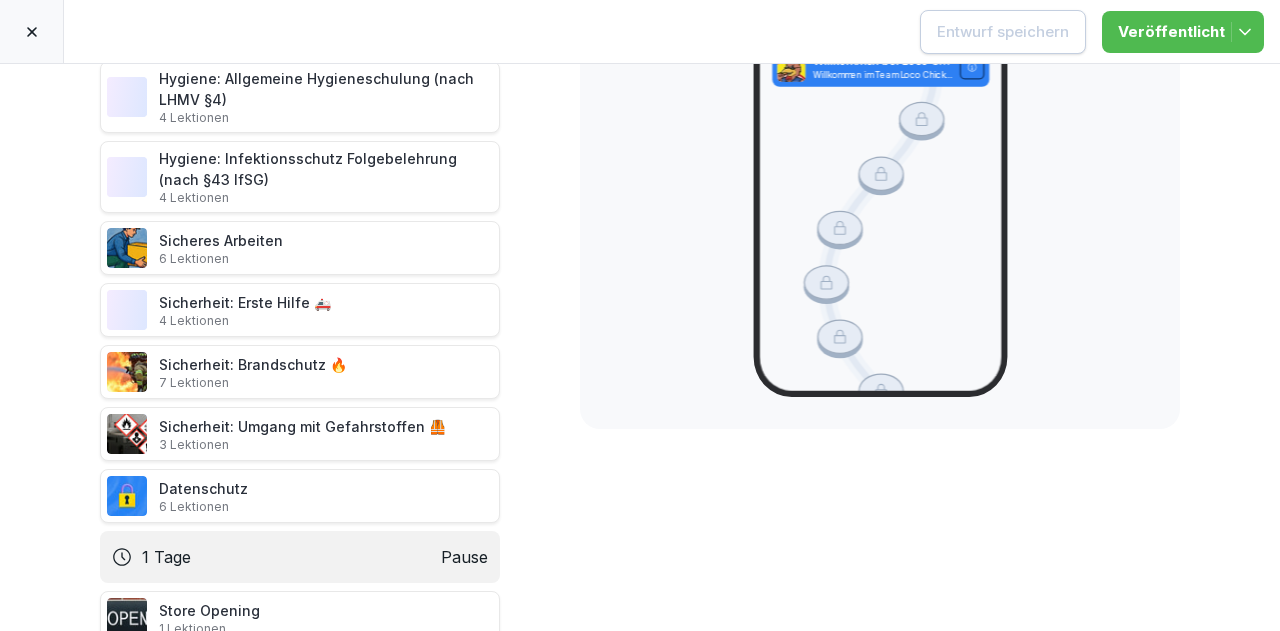 scroll, scrollTop: 0, scrollLeft: 0, axis: both 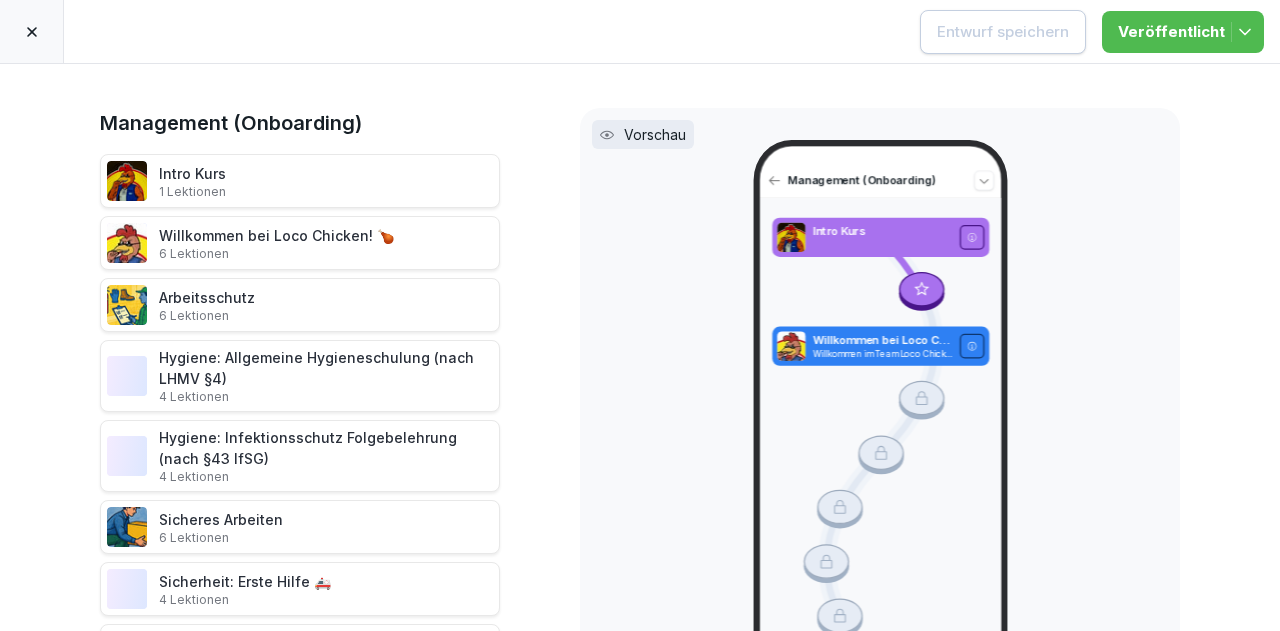 click at bounding box center [32, 31] 